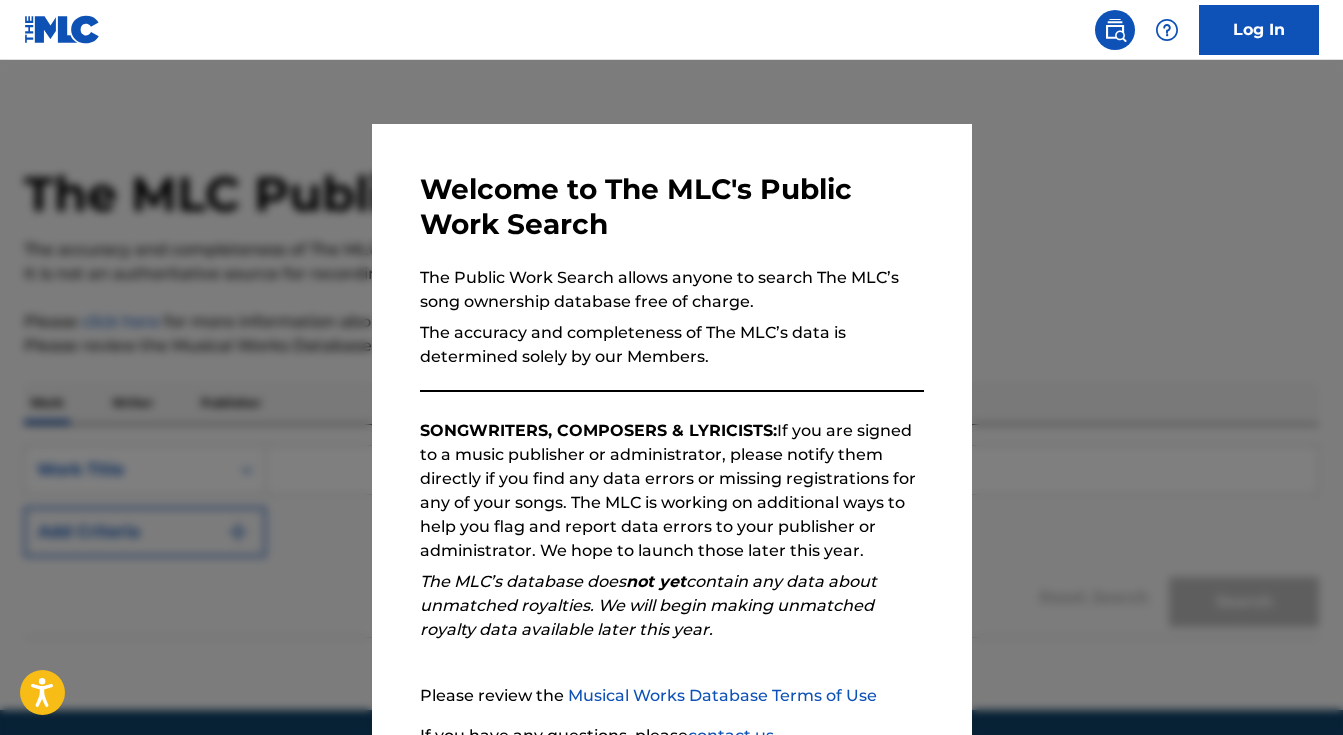 scroll, scrollTop: 0, scrollLeft: 0, axis: both 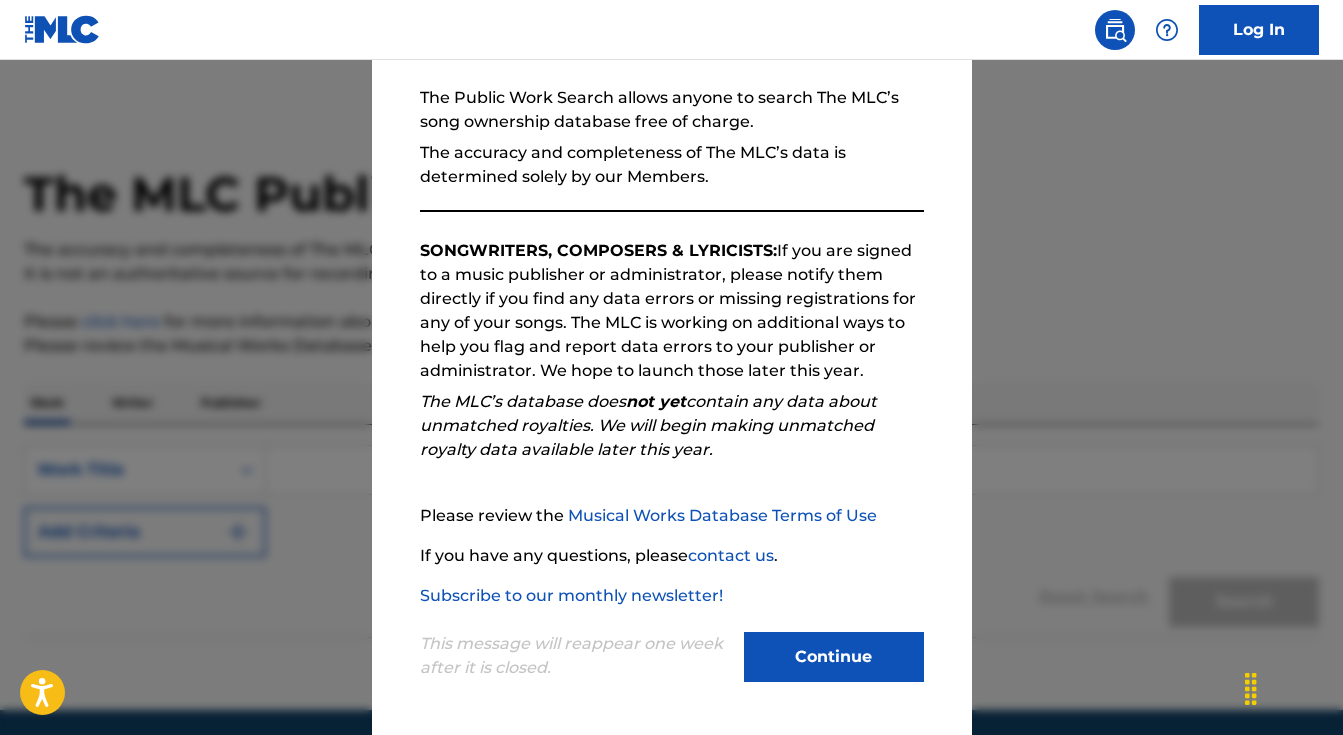 click on "Continue" at bounding box center [834, 657] 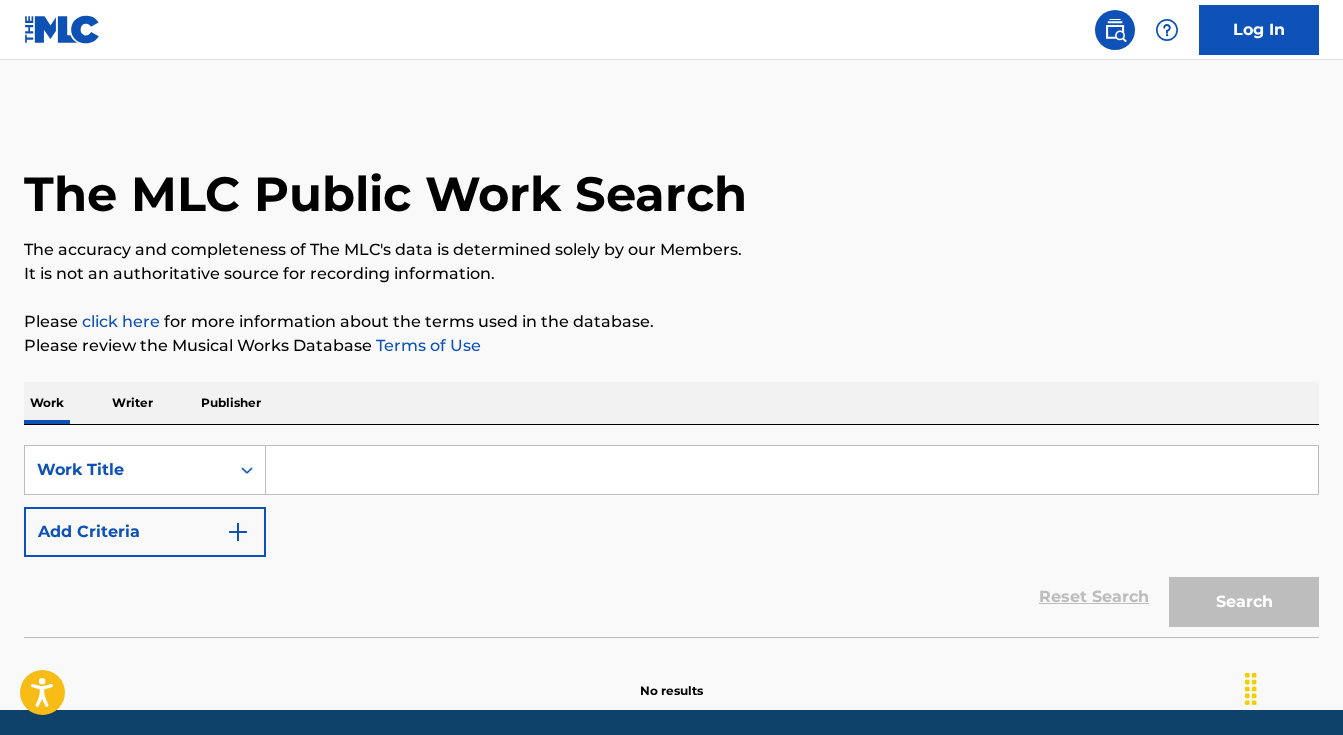 click on "Writer" at bounding box center [132, 403] 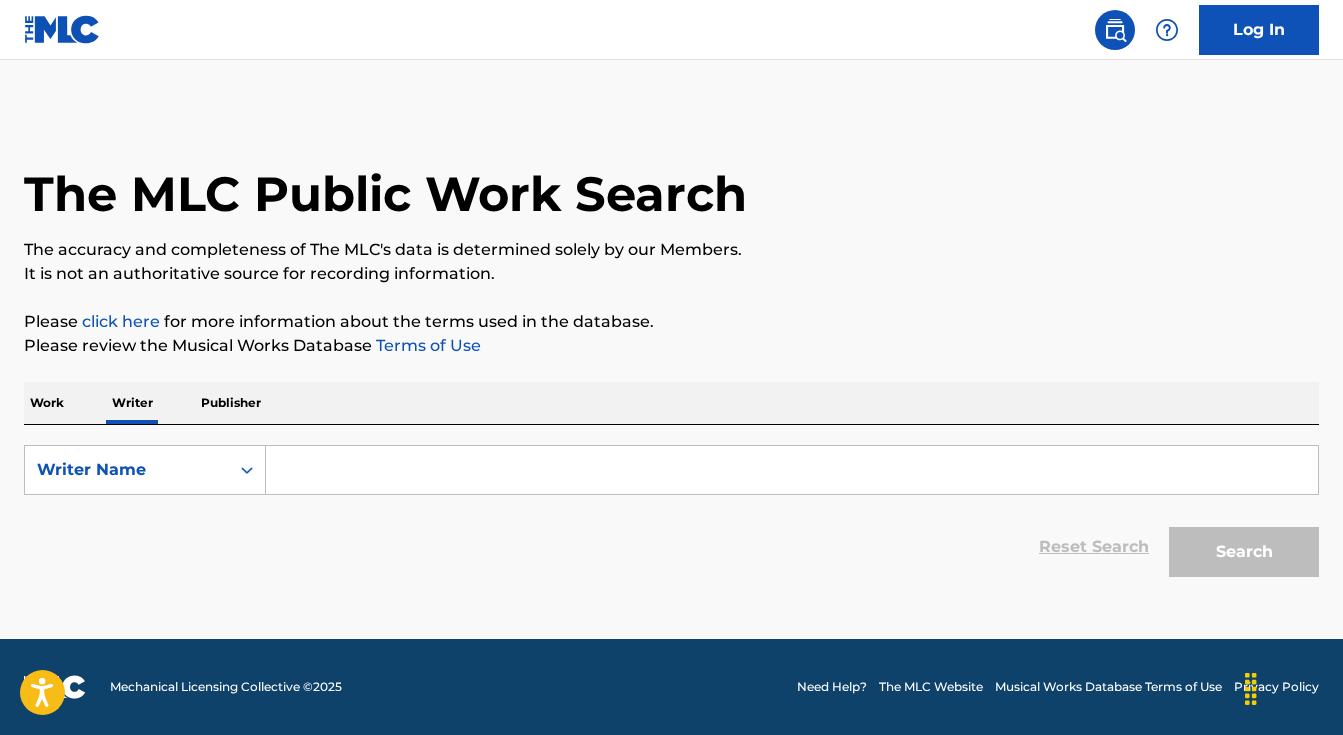 click on "Publisher" at bounding box center [231, 403] 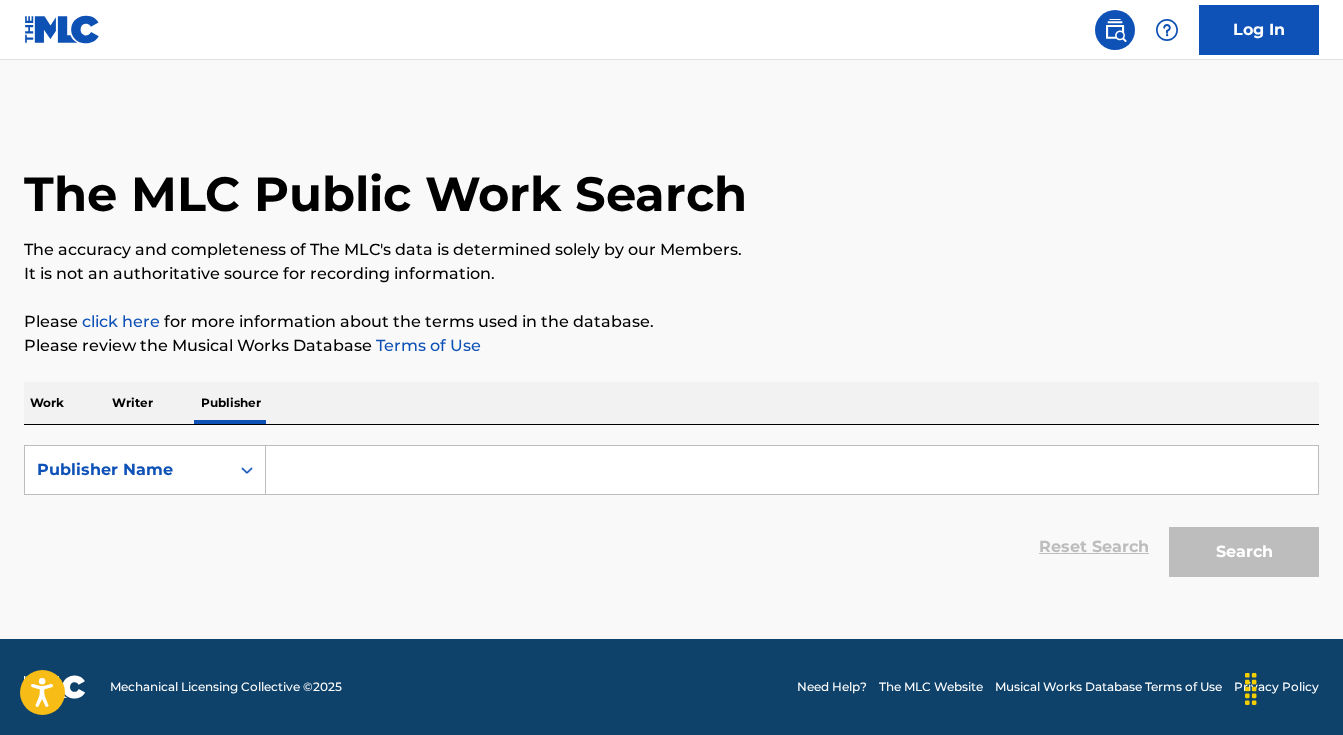 click at bounding box center (792, 470) 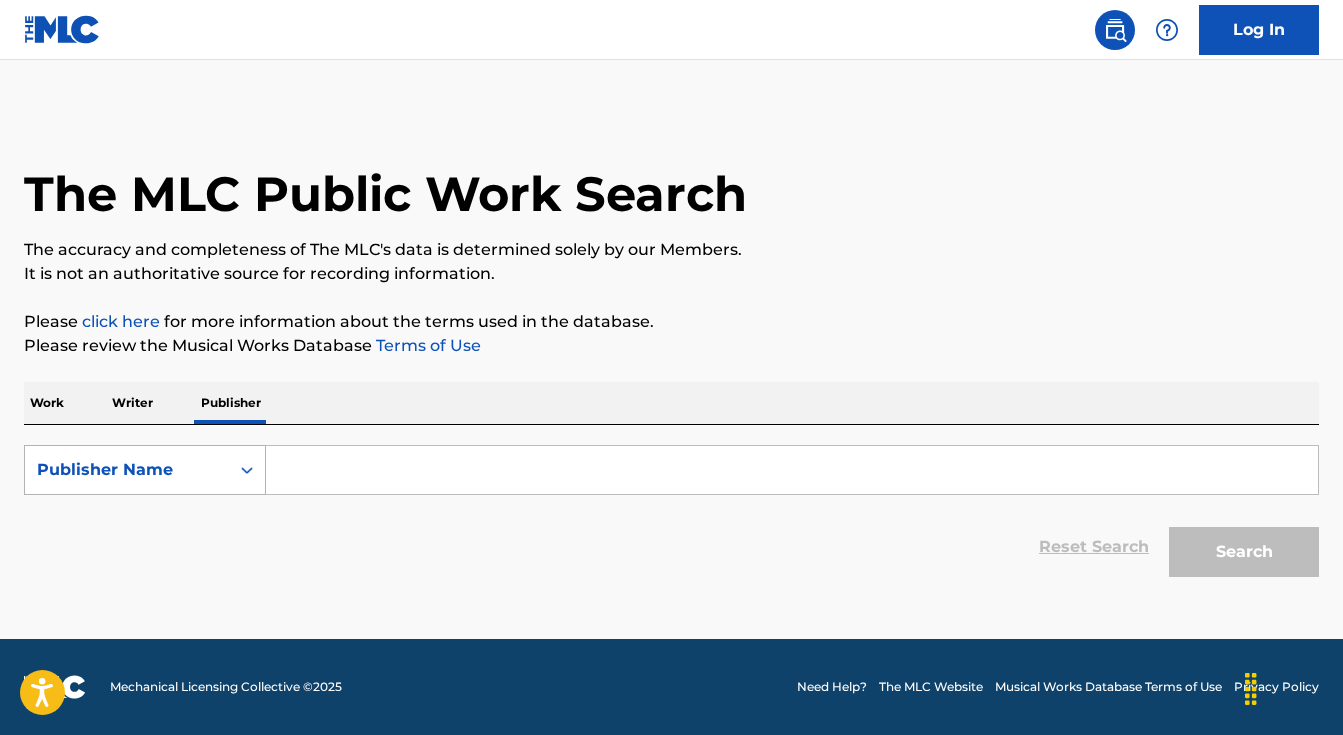 click 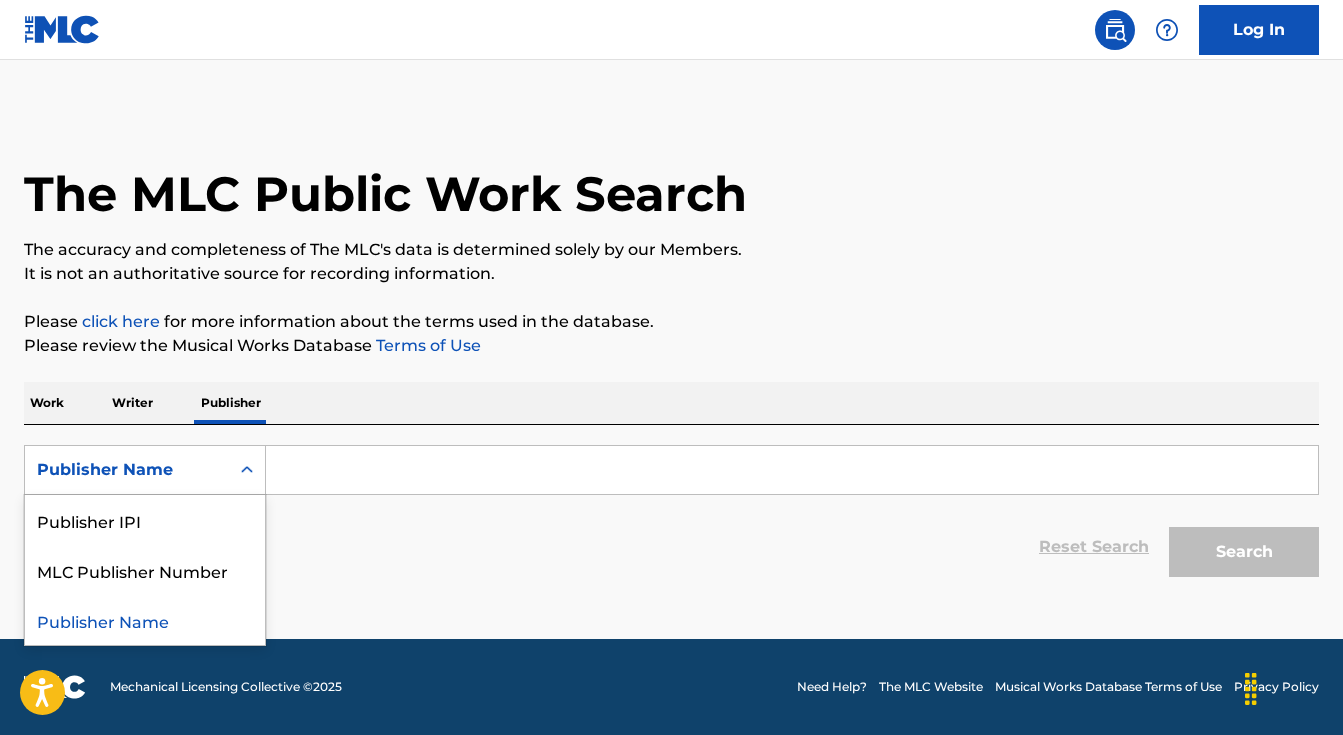 click 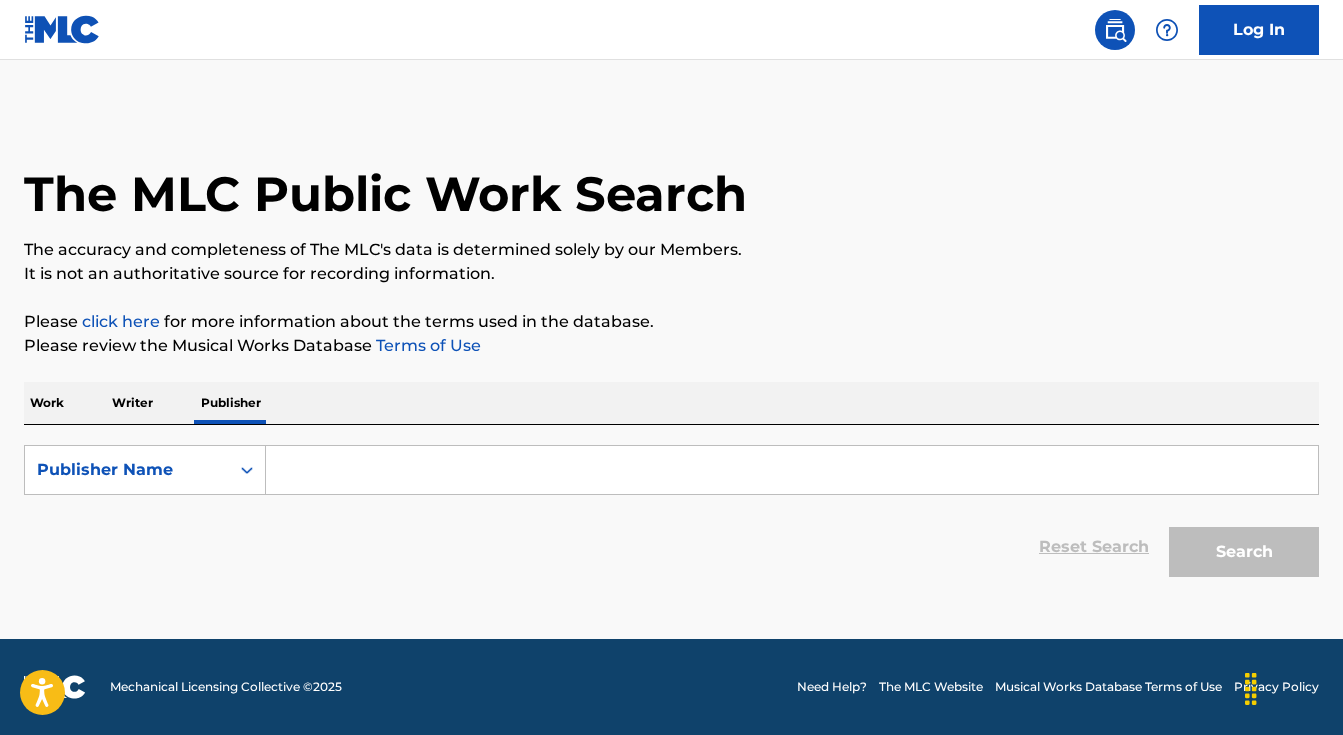 click at bounding box center [792, 470] 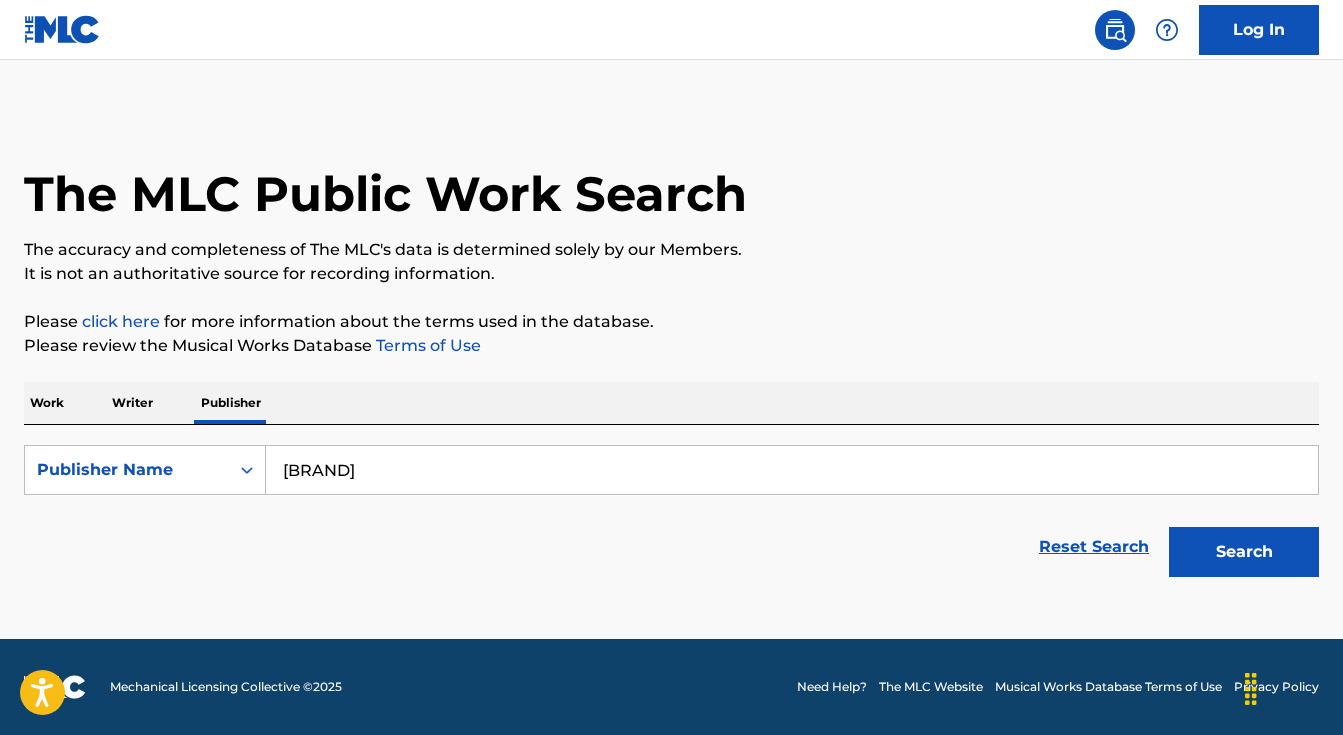 type on "[BRAND]" 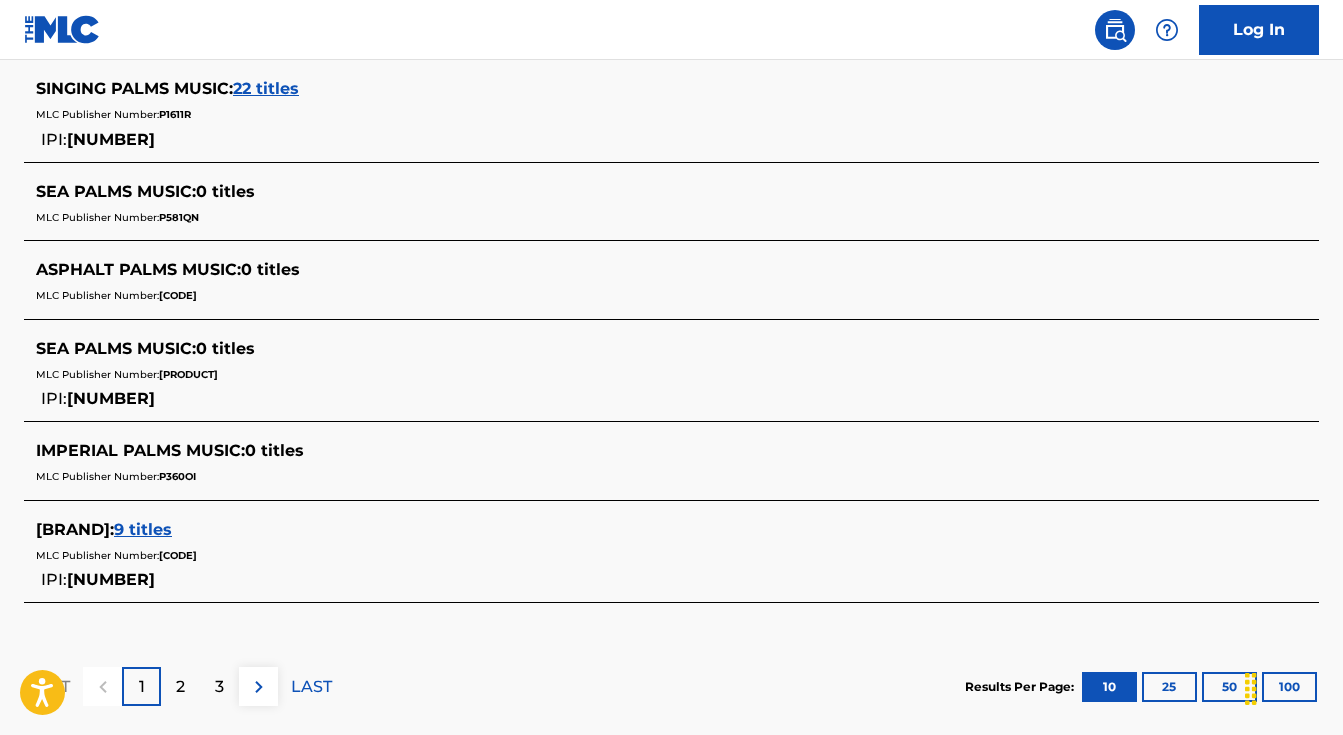 scroll, scrollTop: 1000, scrollLeft: 0, axis: vertical 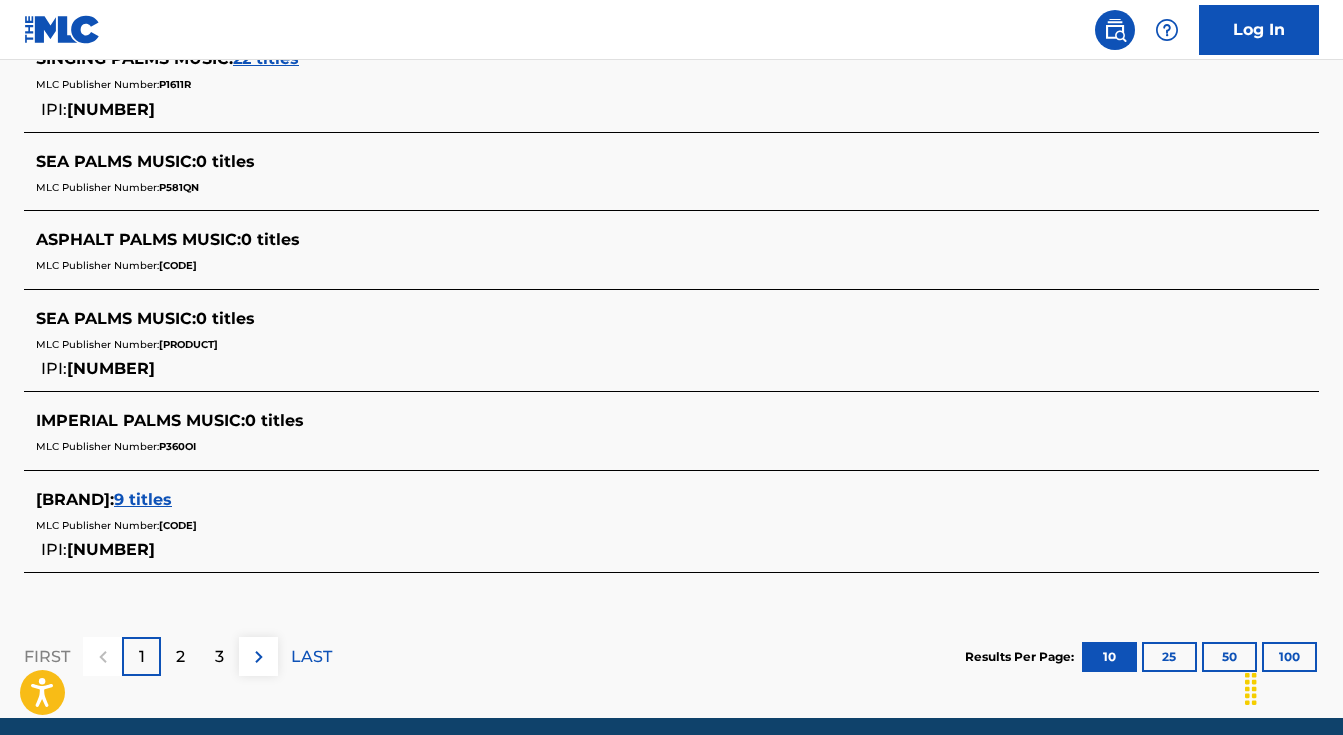 click at bounding box center [259, 657] 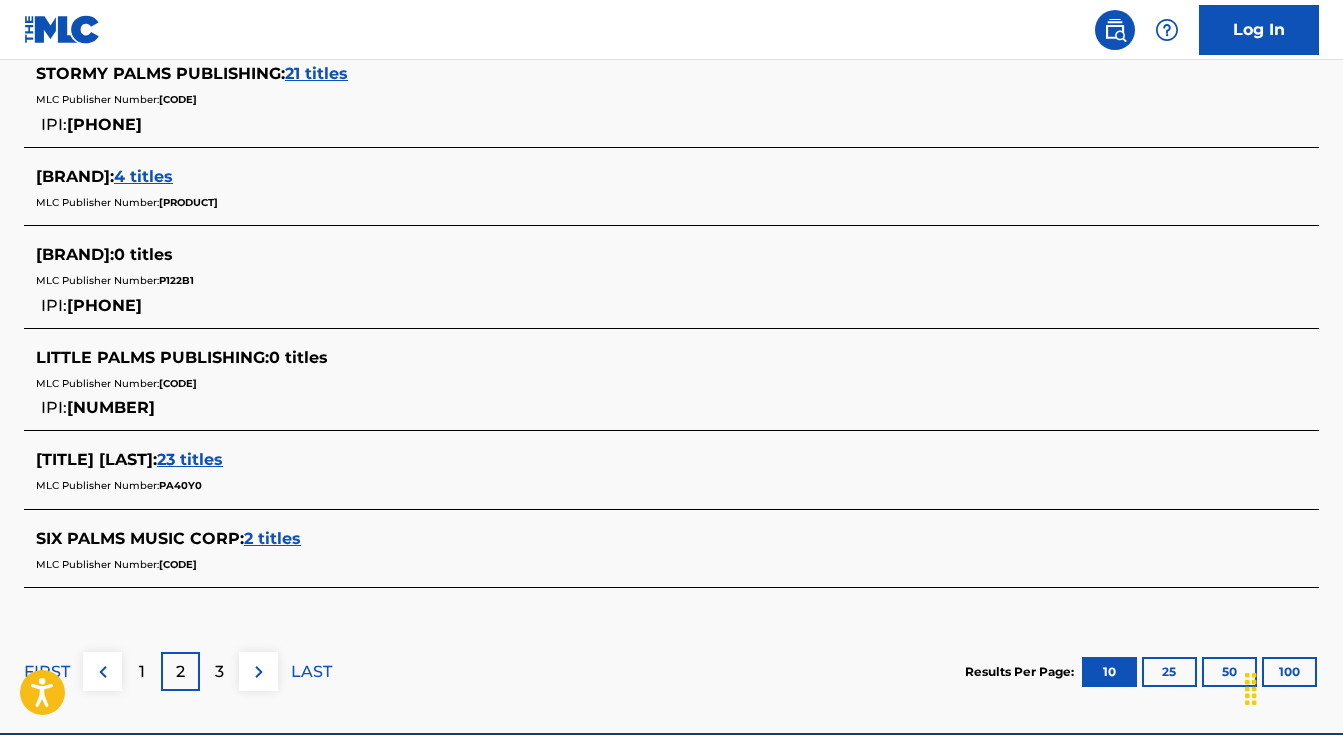 scroll, scrollTop: 1000, scrollLeft: 0, axis: vertical 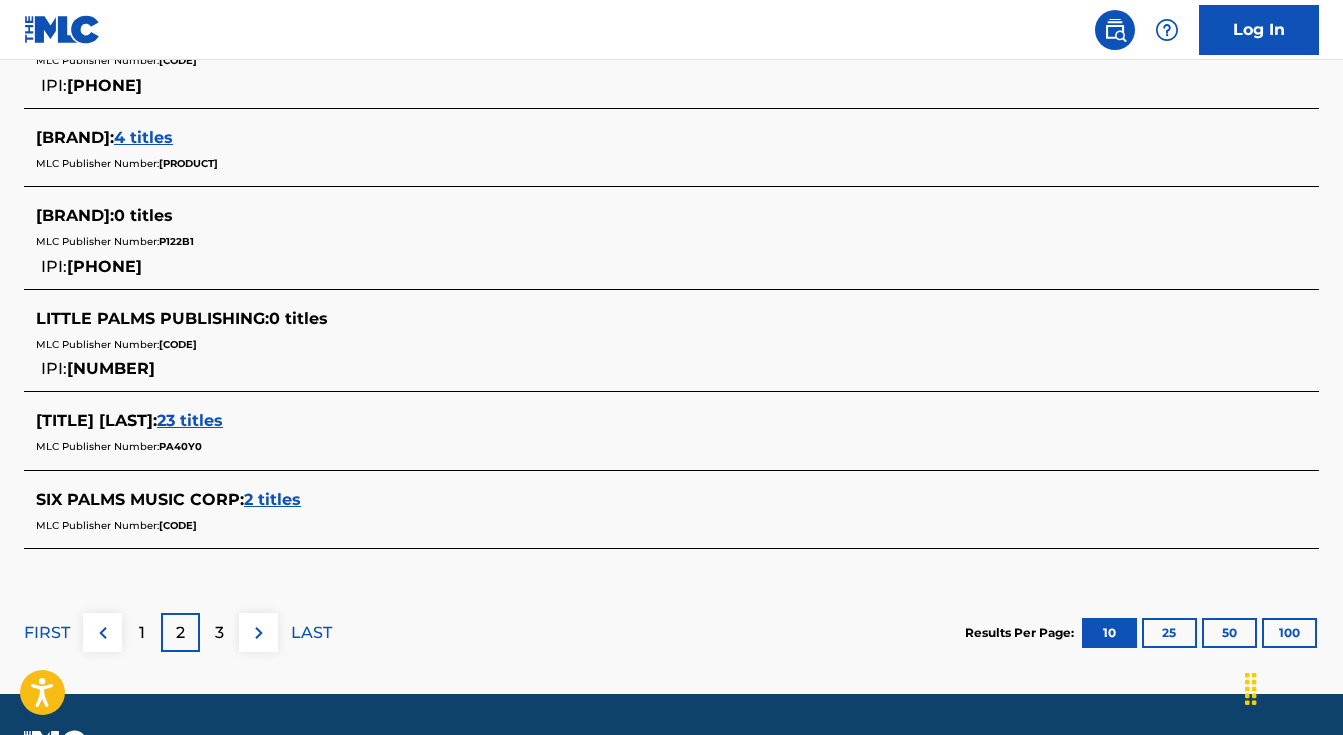 click at bounding box center [259, 633] 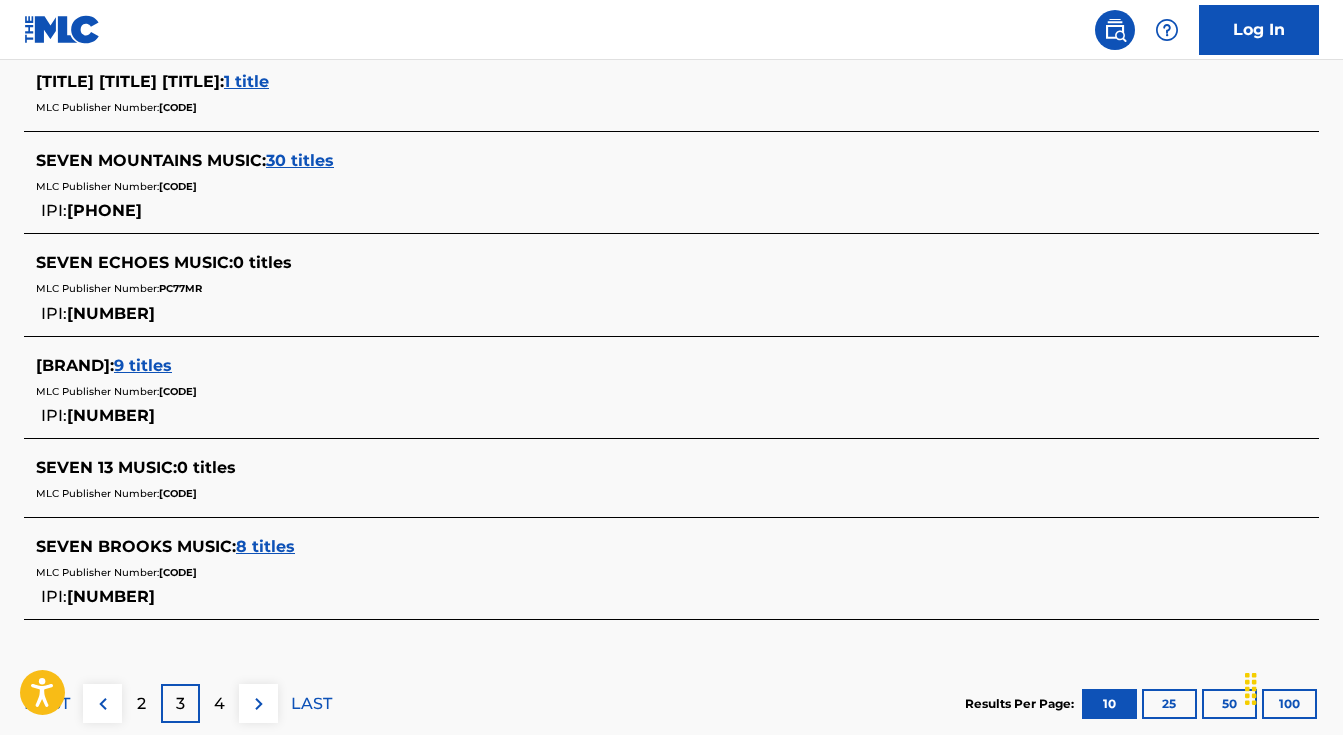 scroll, scrollTop: 1000, scrollLeft: 0, axis: vertical 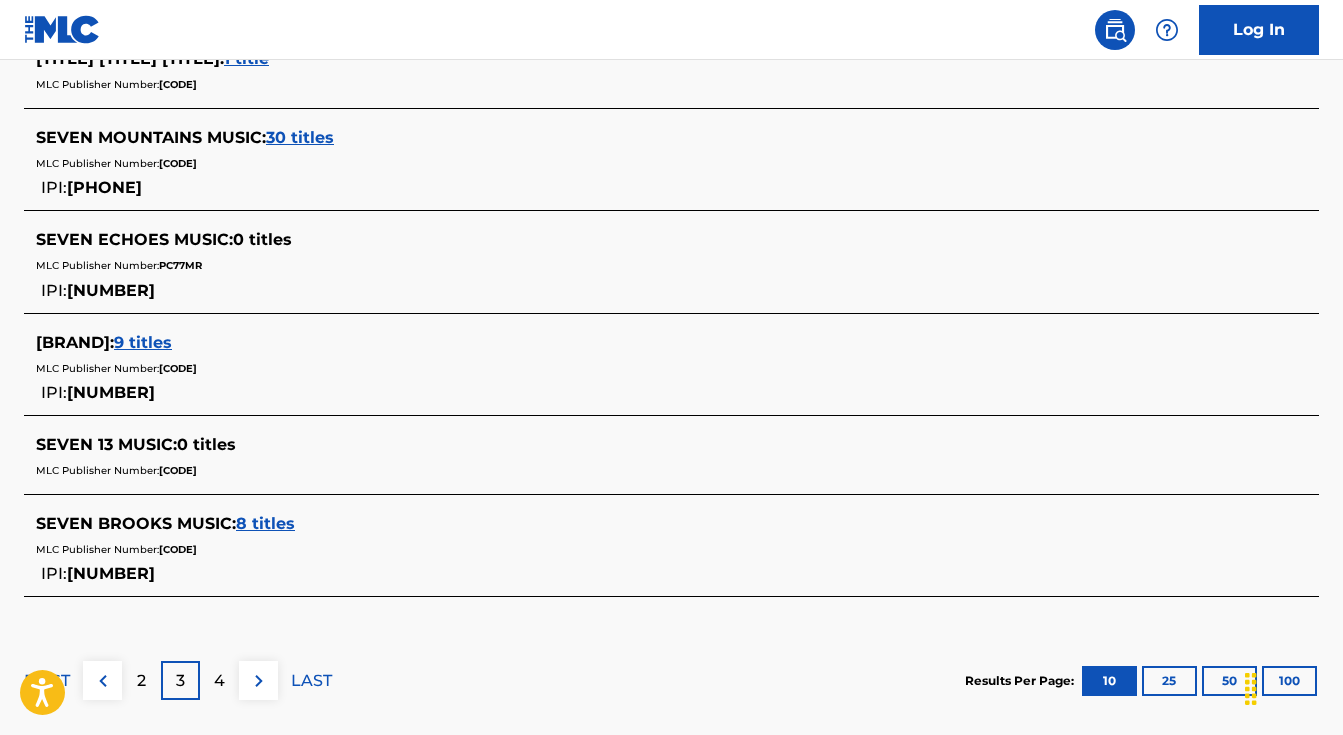 click on "LAST" at bounding box center (311, 681) 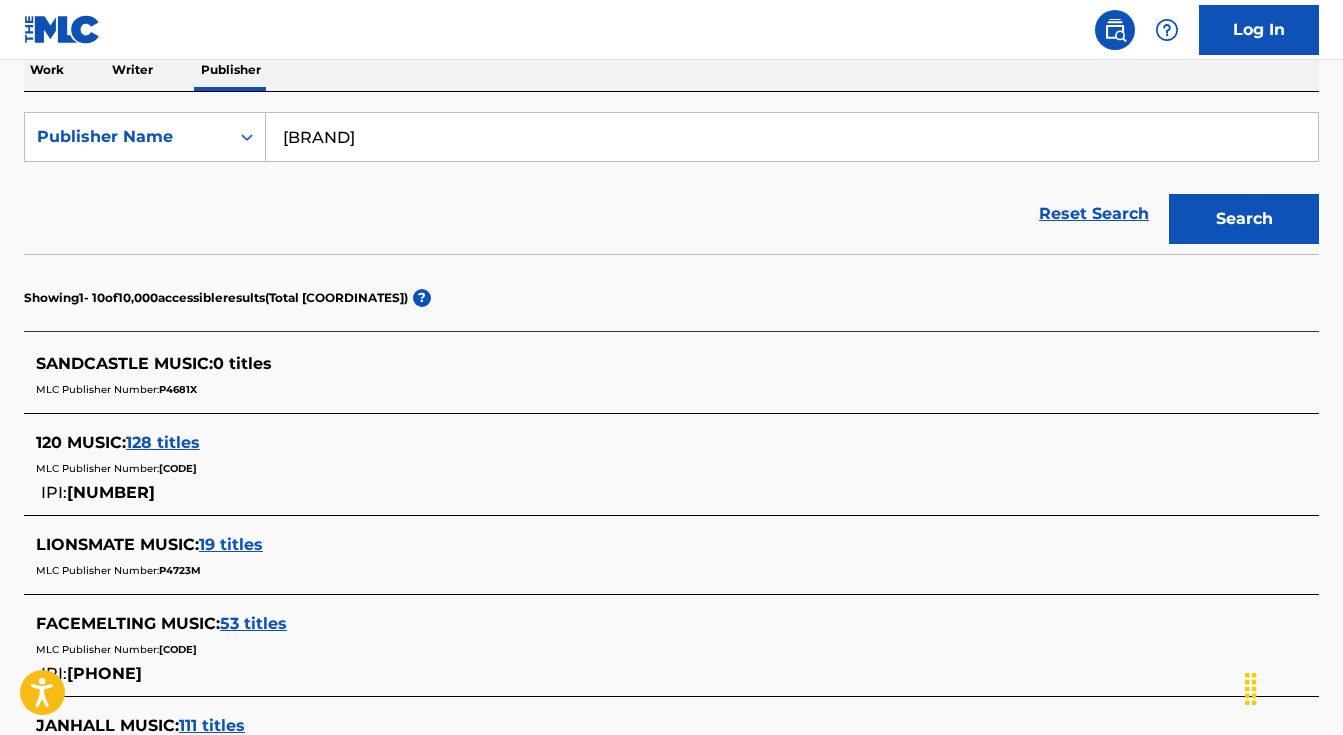 scroll, scrollTop: 0, scrollLeft: 0, axis: both 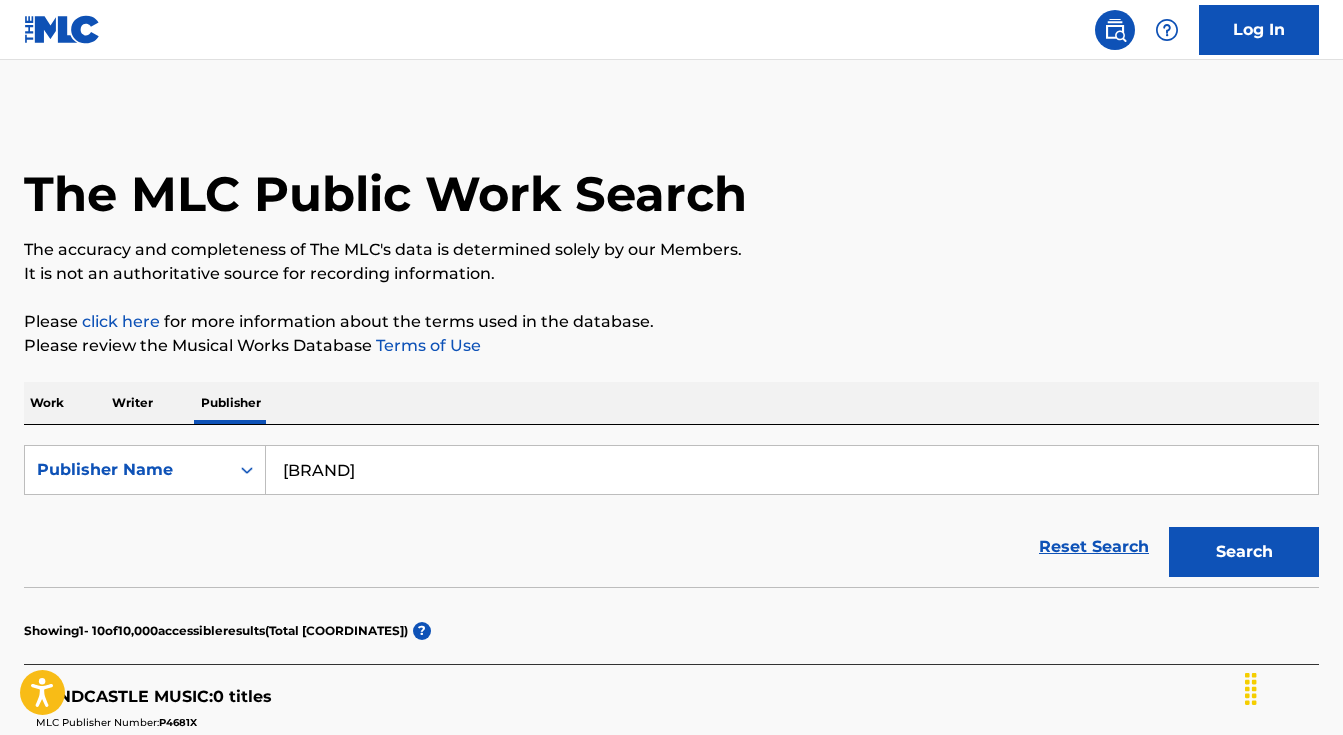 click on "[BRAND]" at bounding box center (792, 470) 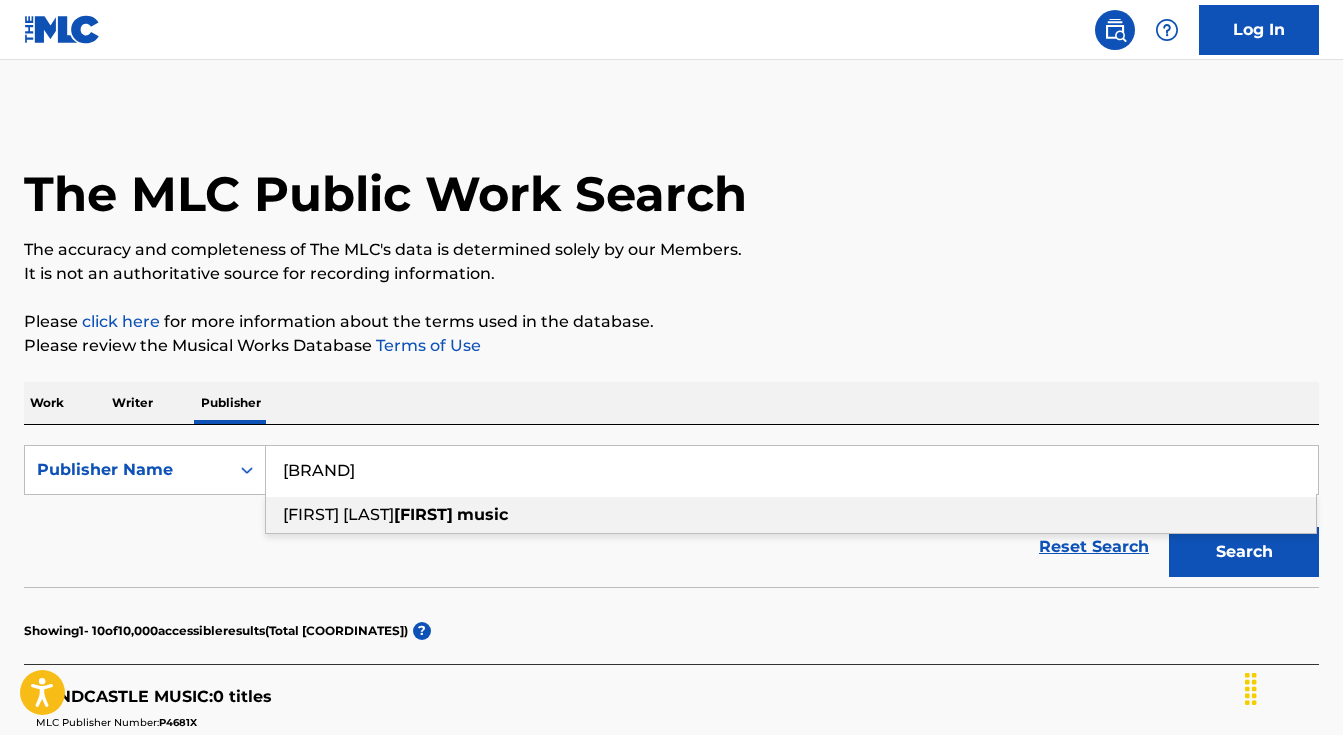 type on "[BRAND]" 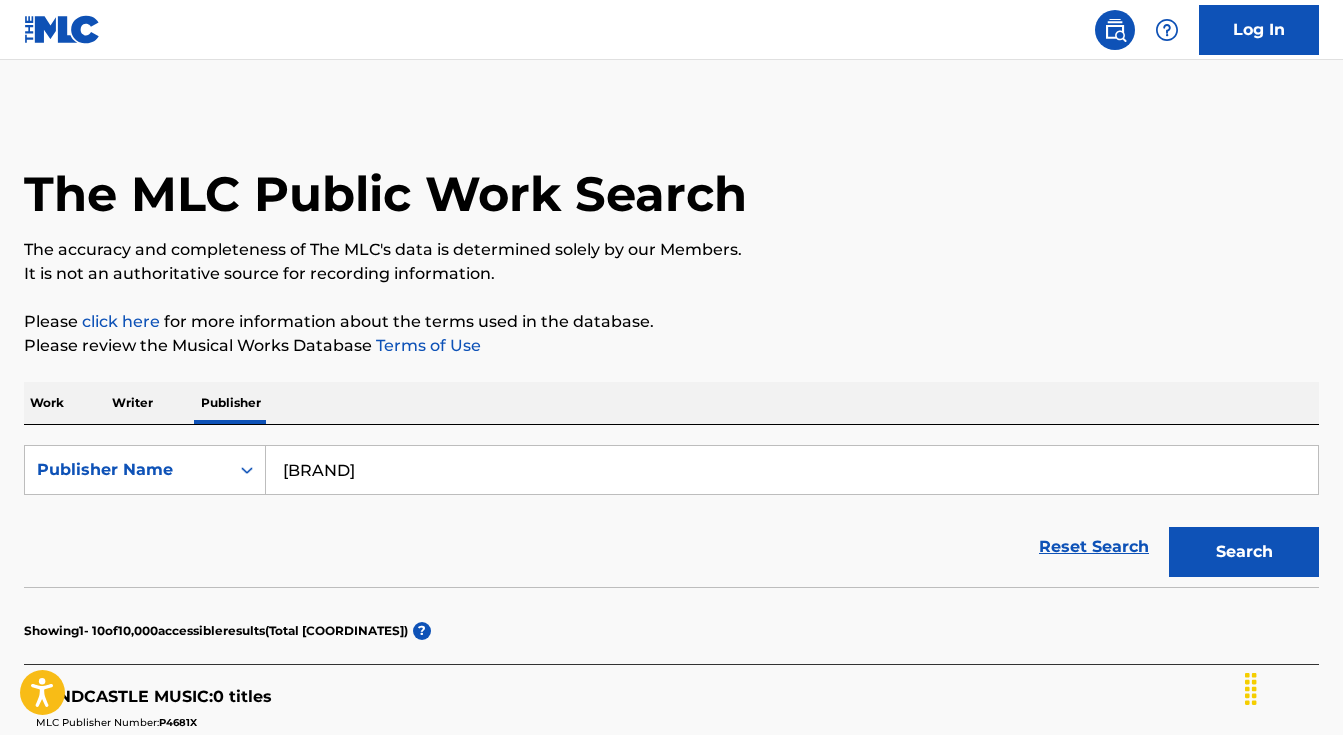 click on "Search" at bounding box center (1244, 552) 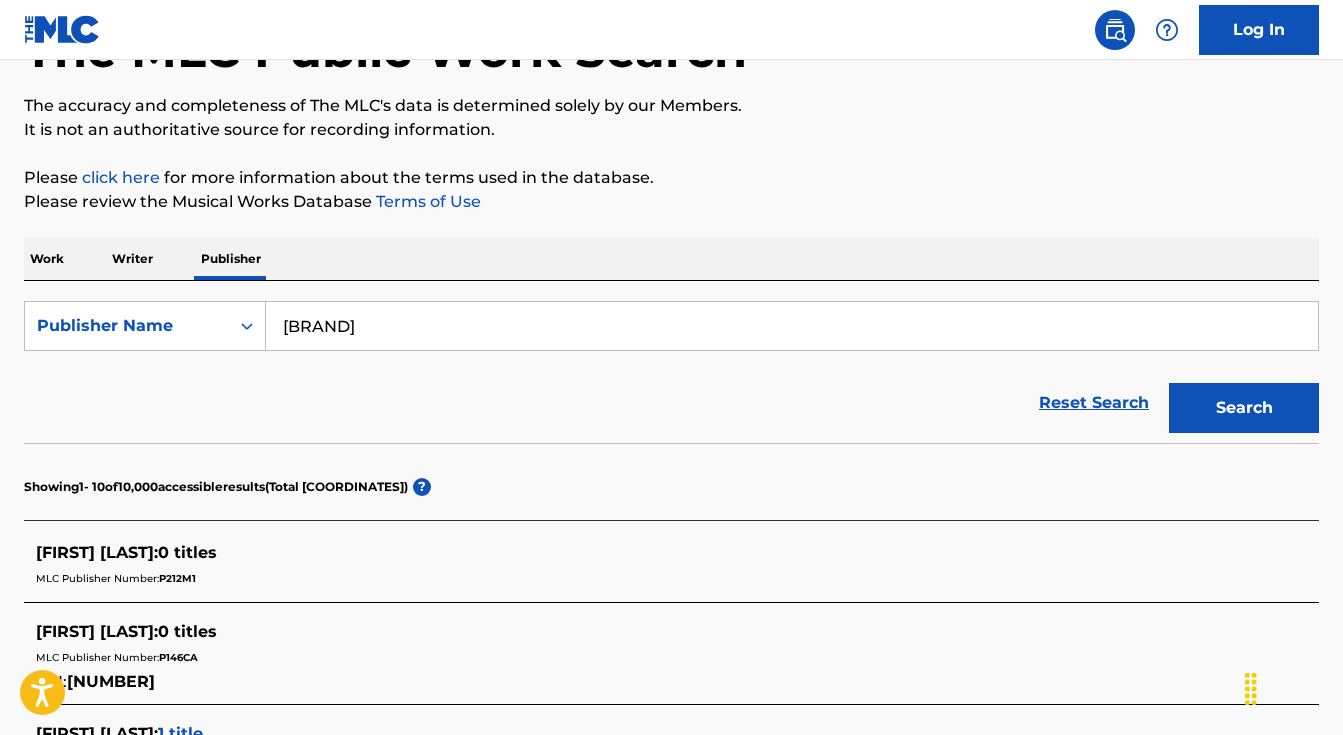 scroll, scrollTop: 0, scrollLeft: 0, axis: both 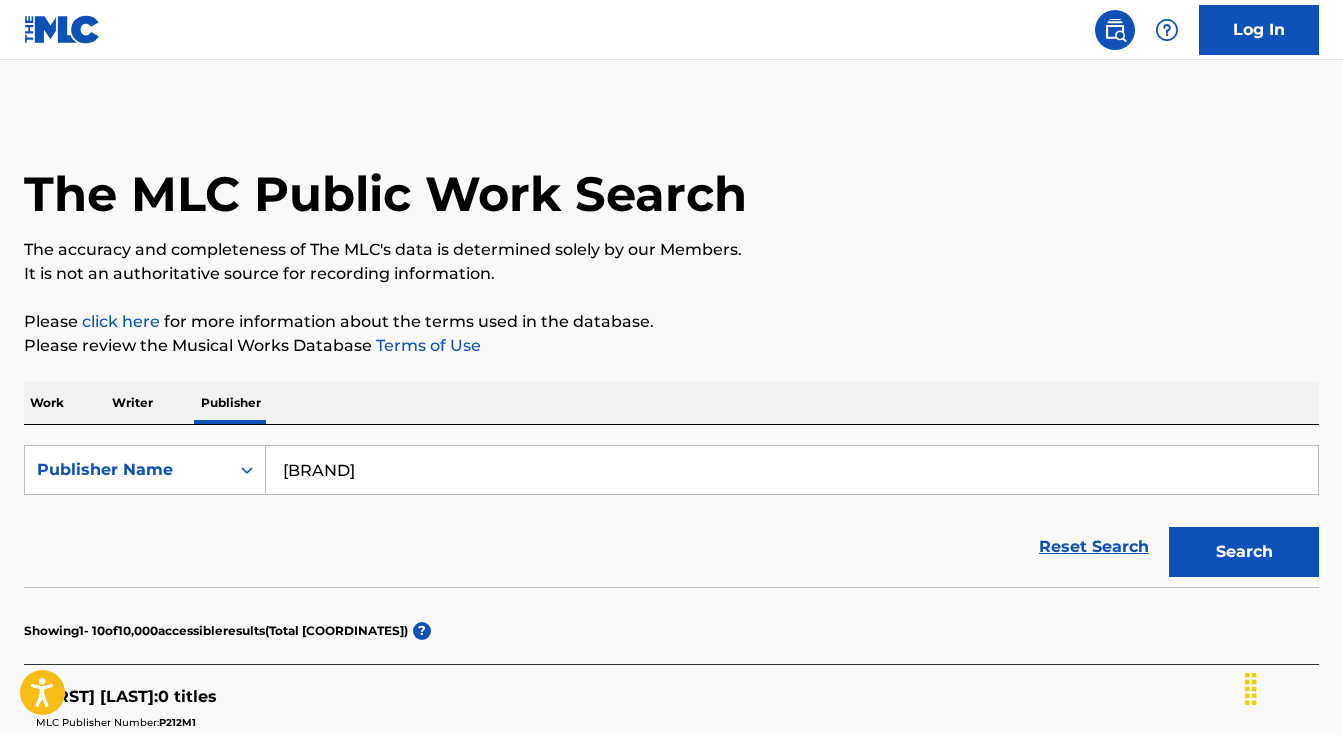 click on "[CODE] [CODE] [FIRST] [LAST] [CODE] [CODE]" at bounding box center (671, 516) 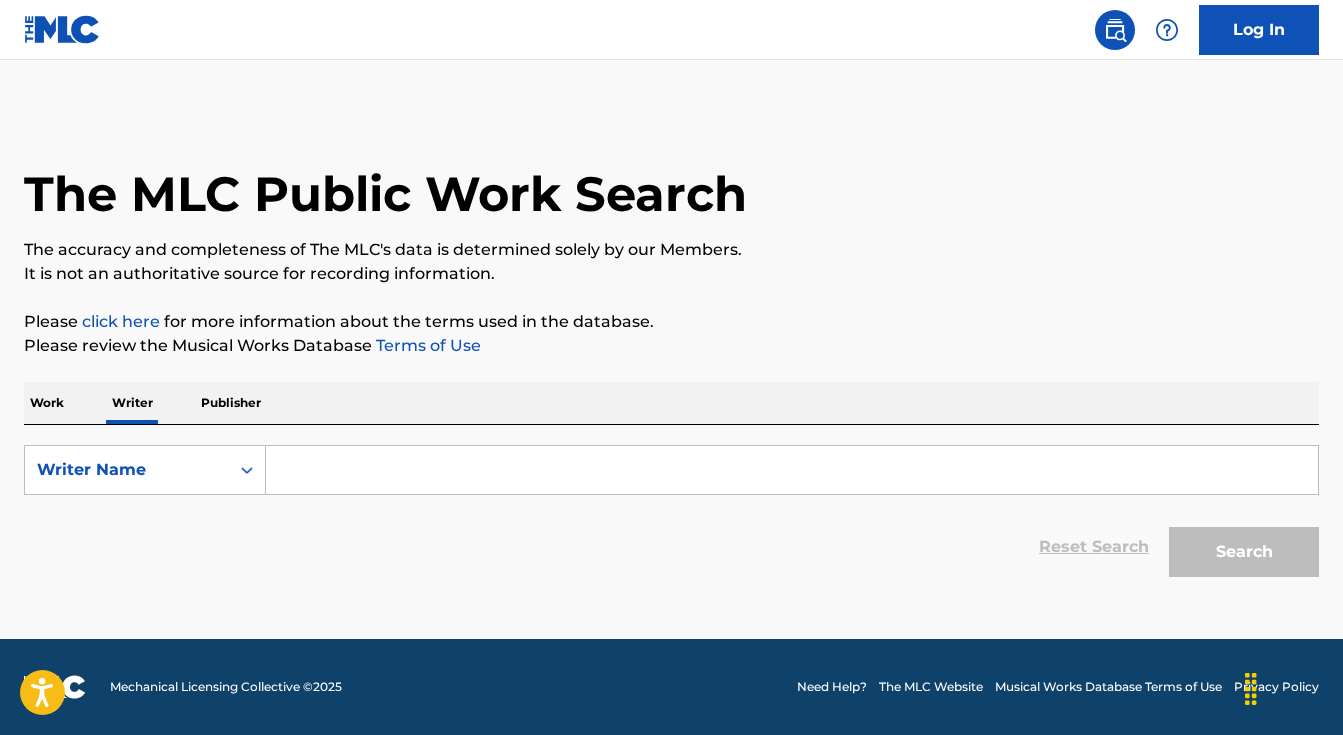 click at bounding box center (792, 470) 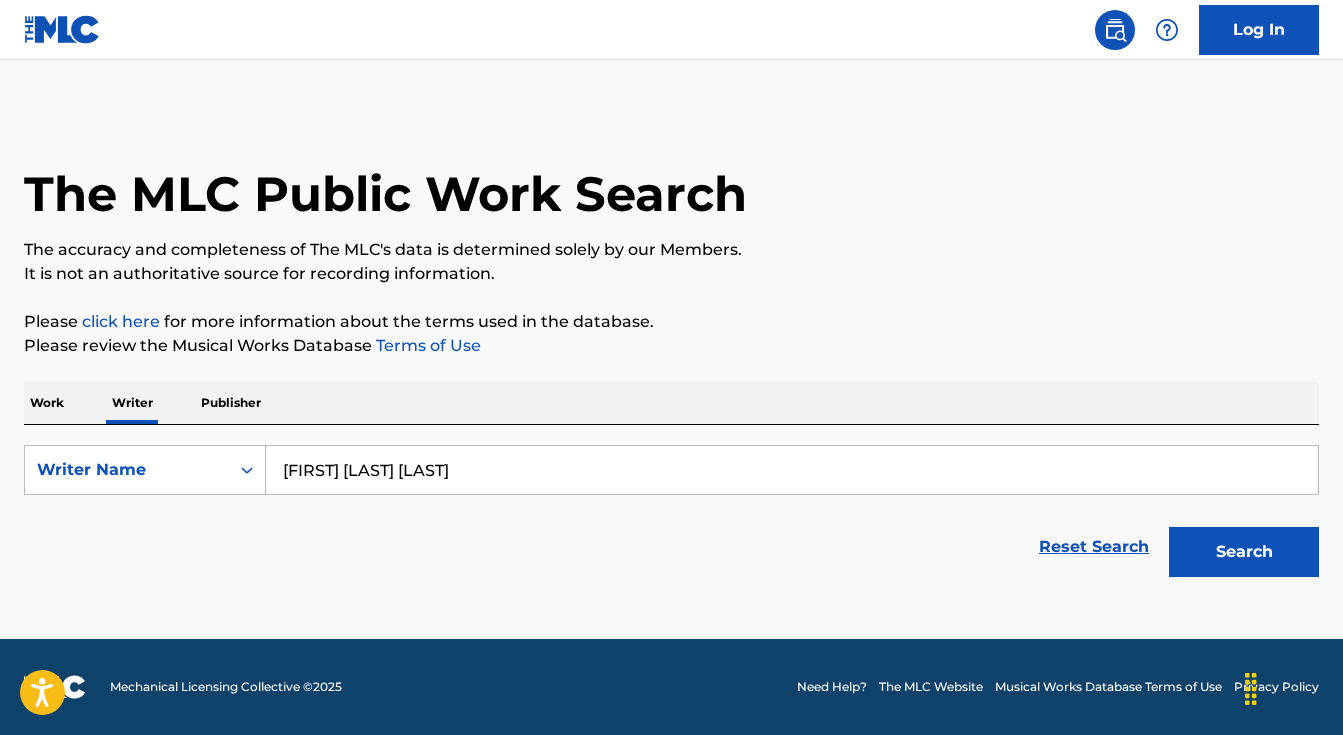 click on "[FIRST] [LAST] [LAST]" at bounding box center [792, 470] 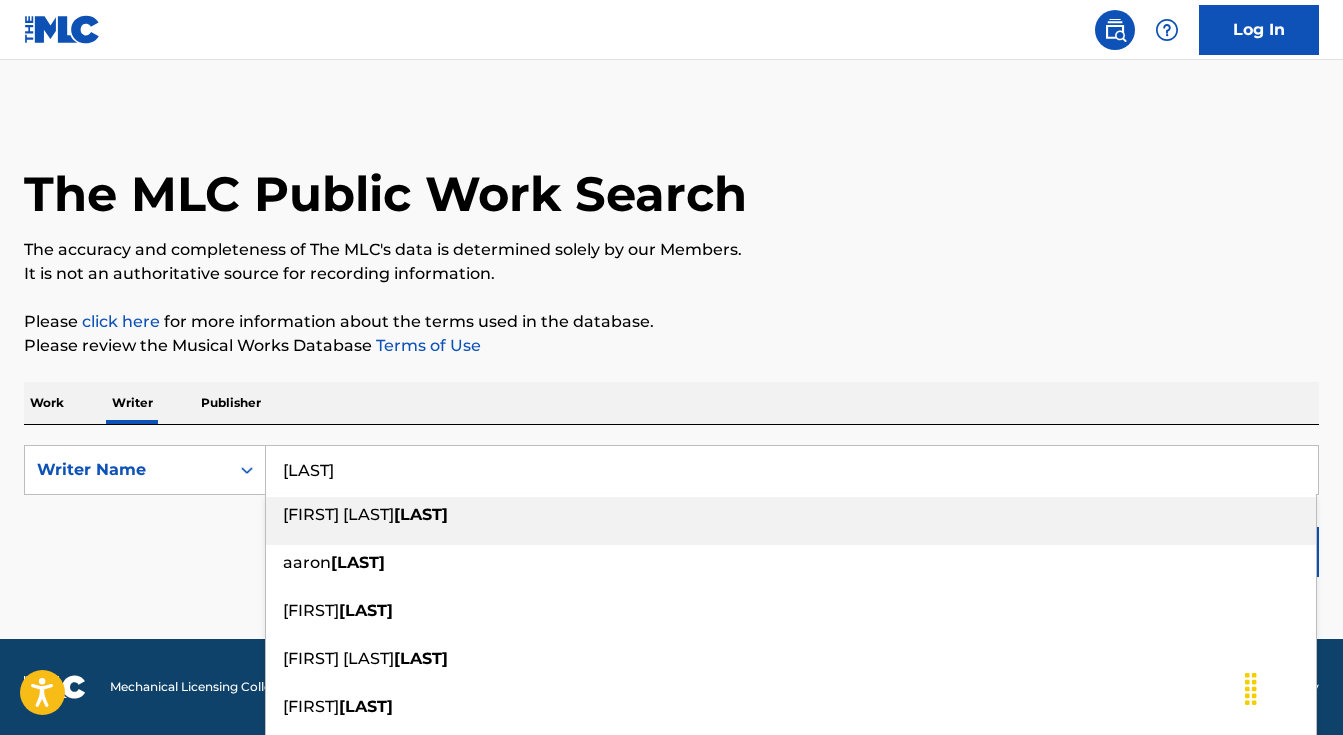 type on "[FIRST] [LAST] [LAST]" 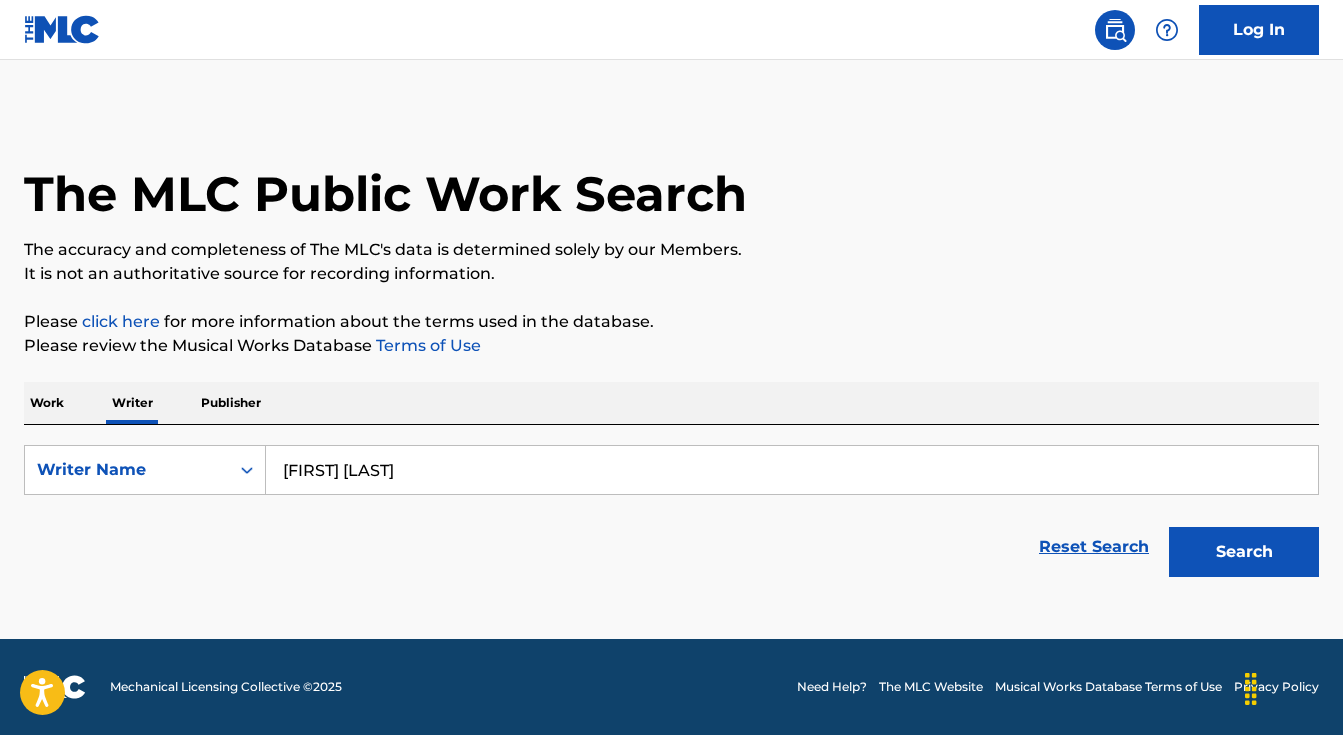 click on "[FIRST] [LAST]" at bounding box center (792, 470) 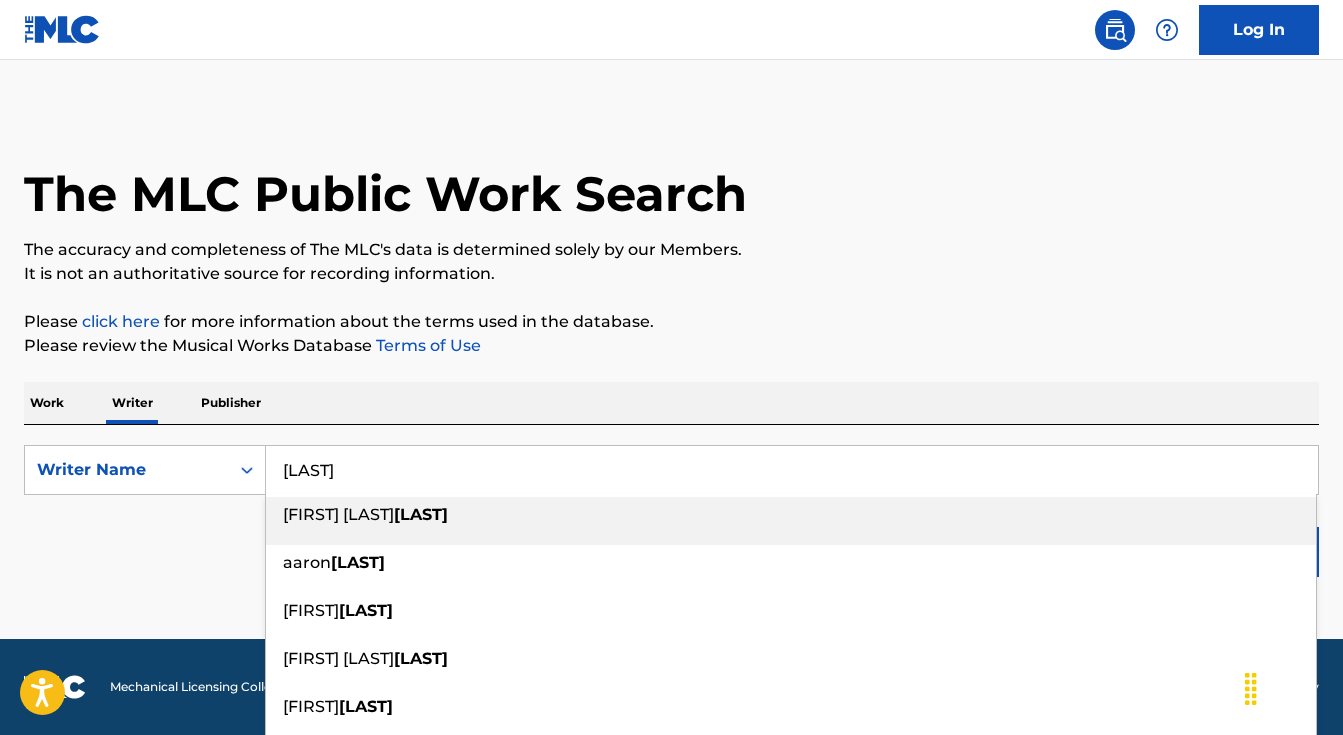 type on "[FIRST] [LAST] [LAST]" 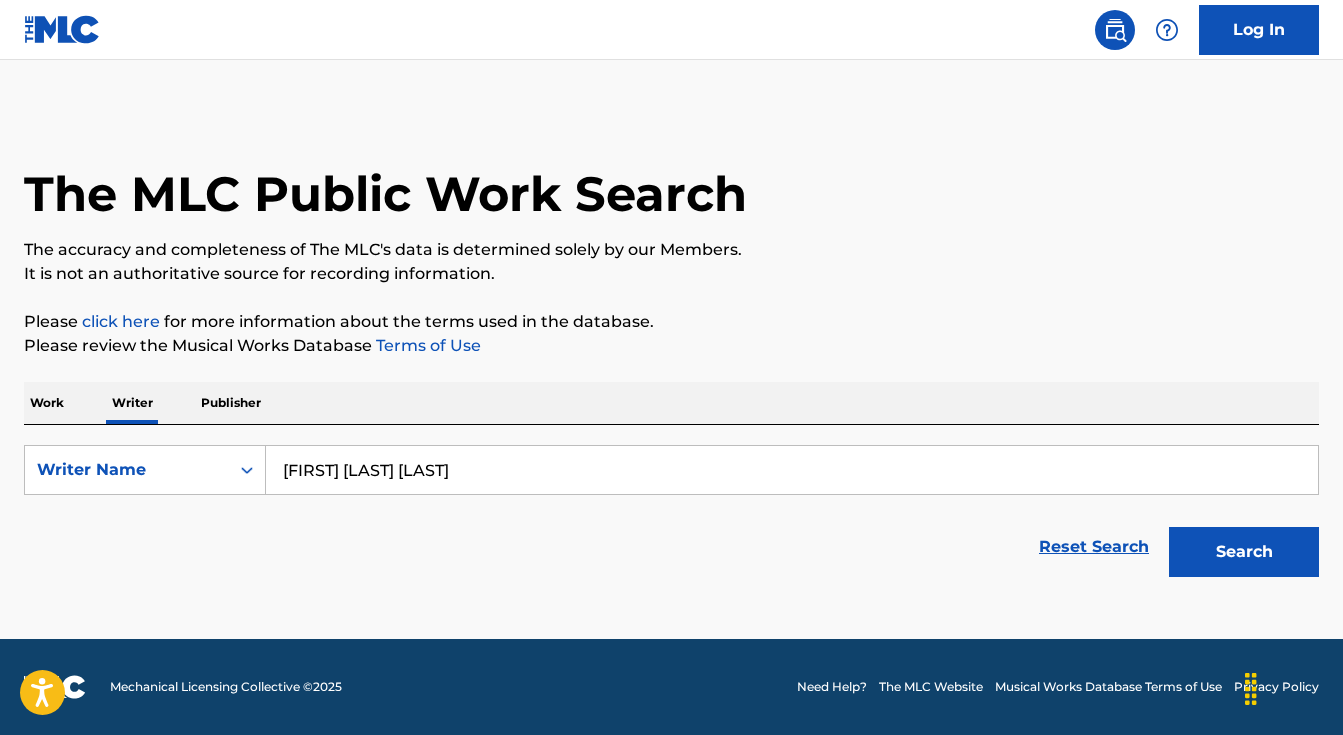 click on "[FIRST] [LAST] [LAST]" at bounding box center (792, 470) 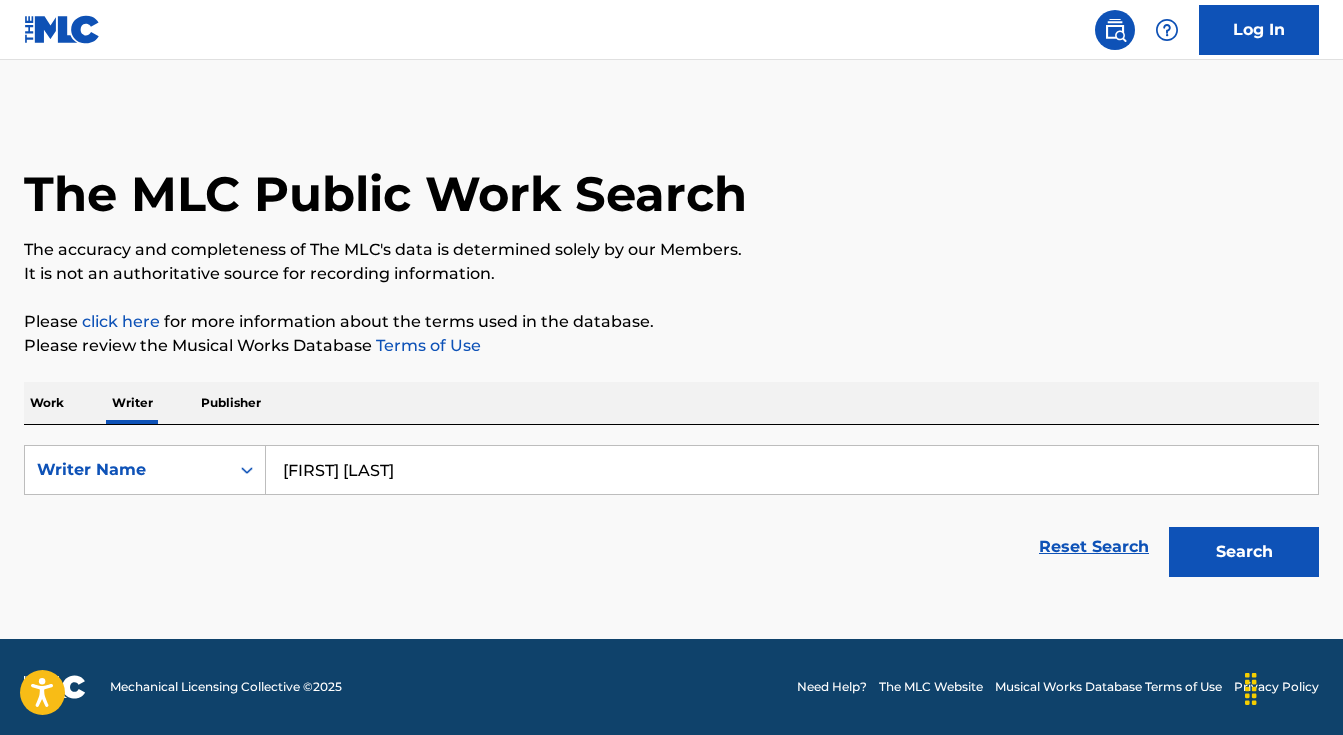 click on "Search" at bounding box center [1244, 552] 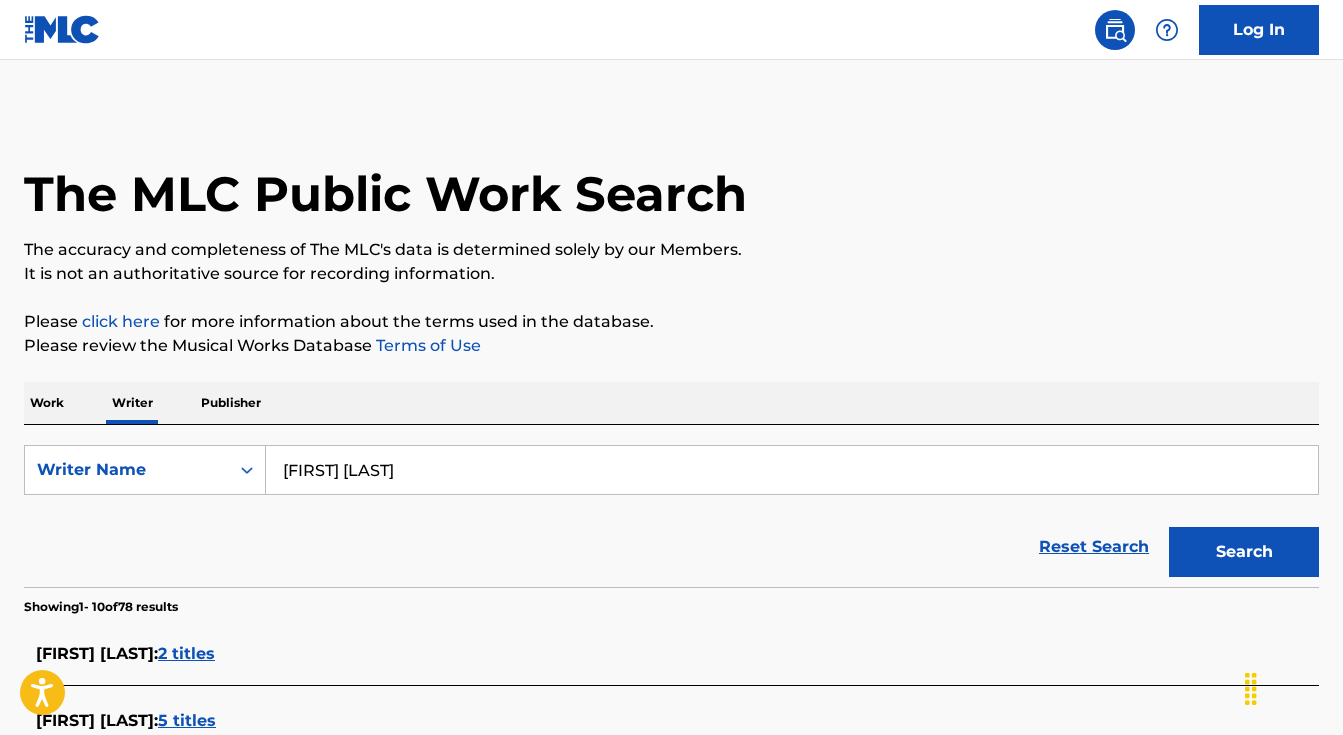 click on "[FIRST] [LAST]" at bounding box center [792, 470] 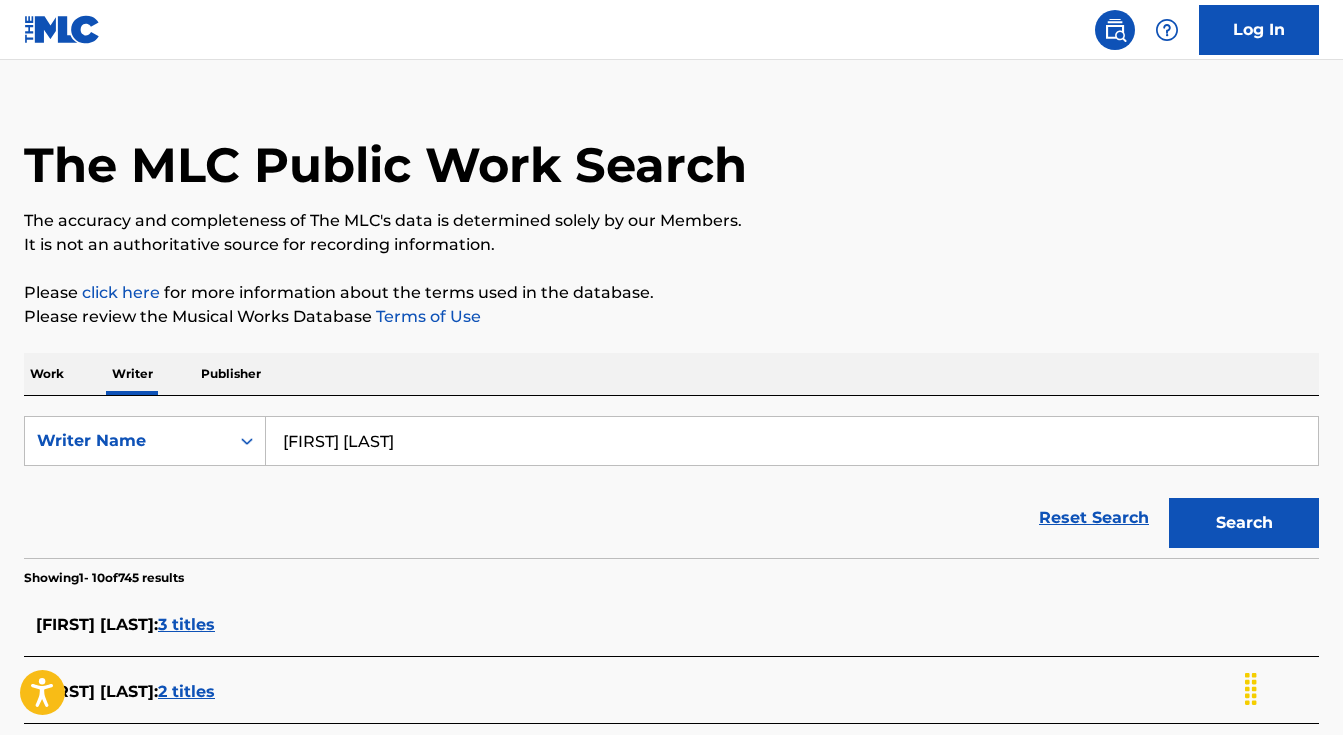 scroll, scrollTop: 0, scrollLeft: 0, axis: both 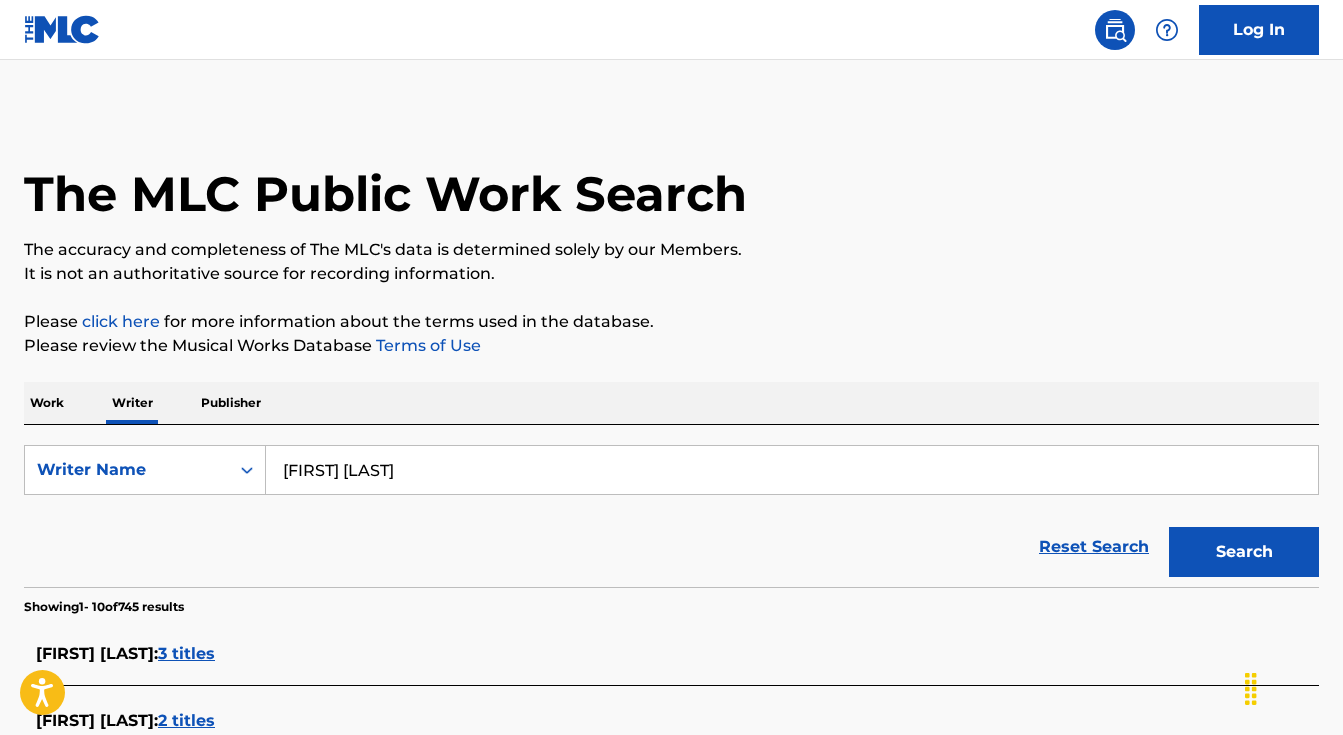 click on "[FIRST] [LAST]" at bounding box center (792, 470) 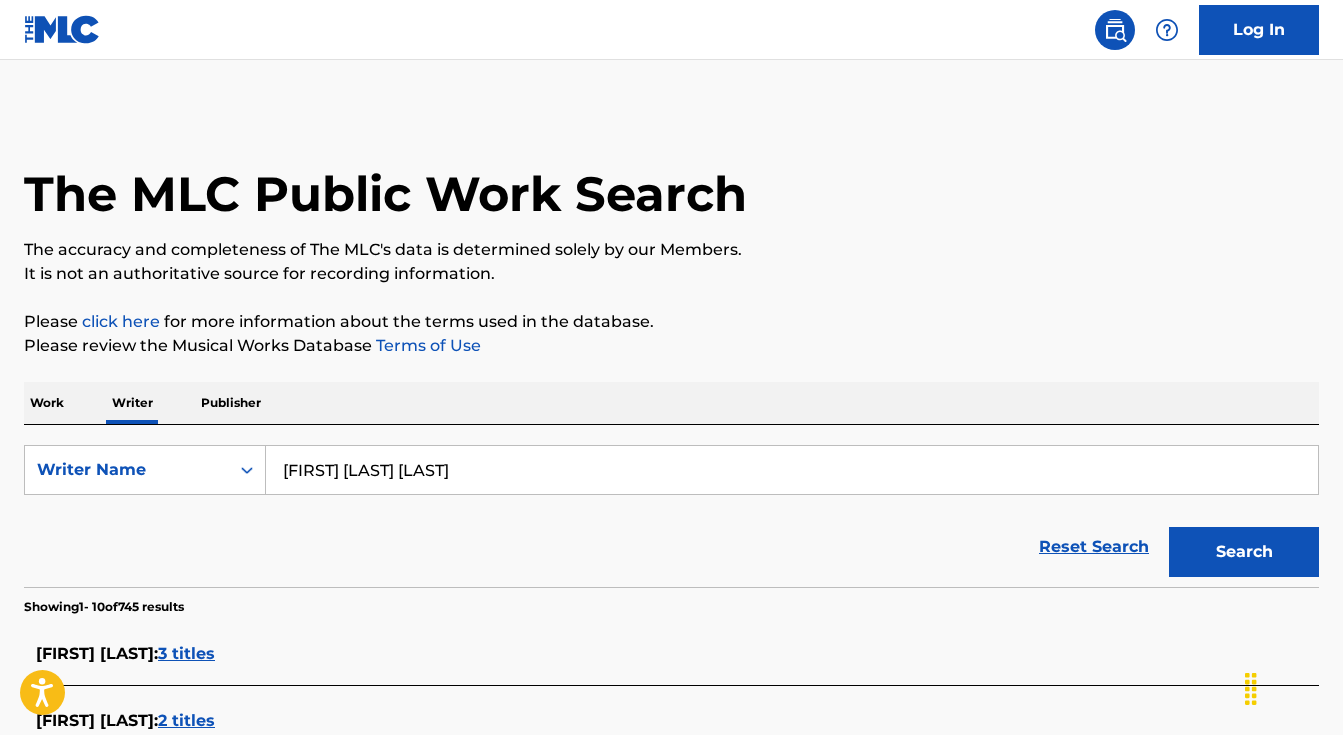 type on "[FIRST] [LAST] [LAST]" 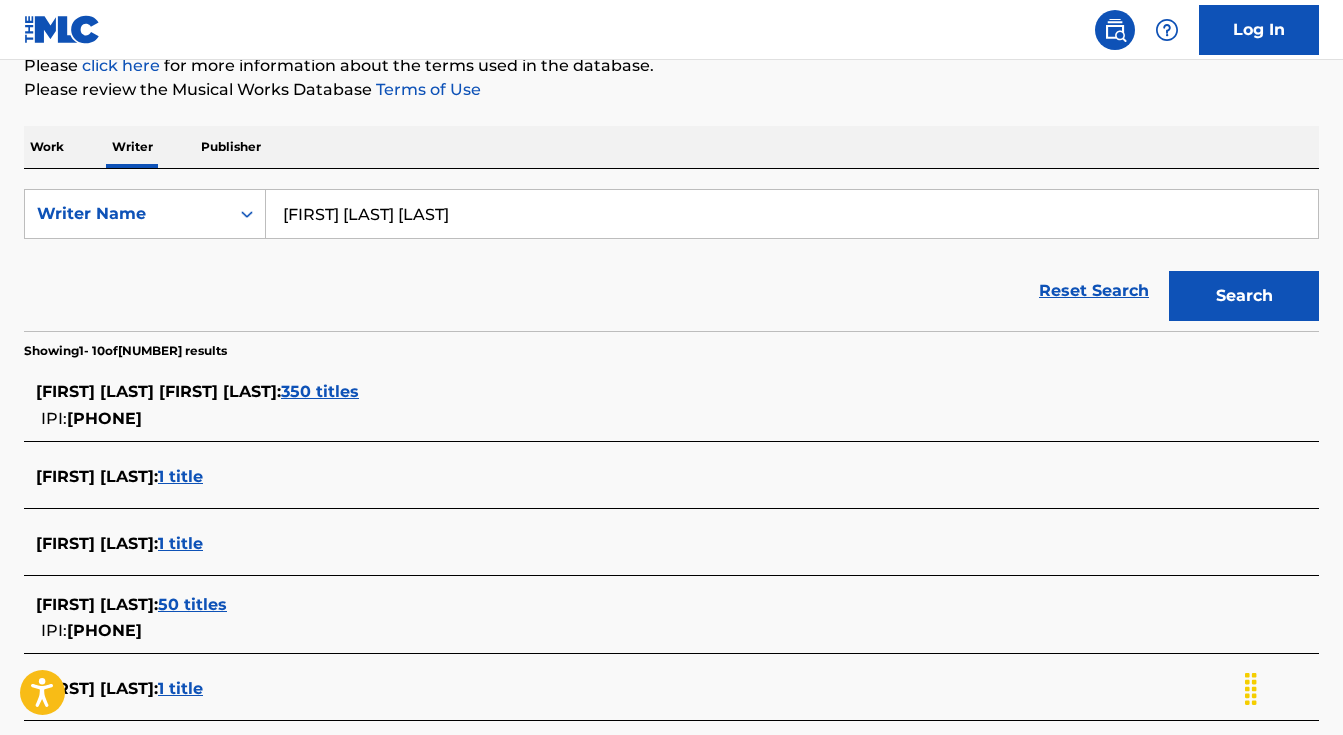 scroll, scrollTop: 333, scrollLeft: 0, axis: vertical 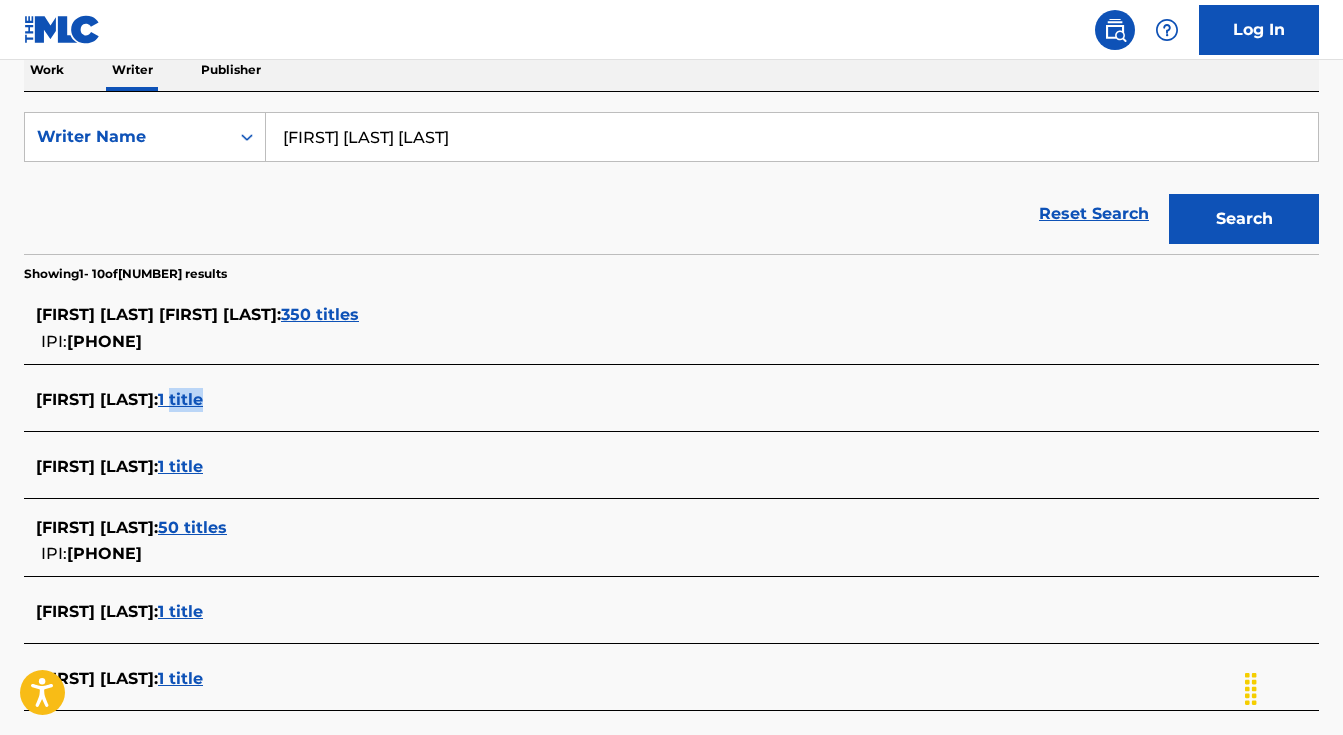 click on "1 title" at bounding box center (180, 399) 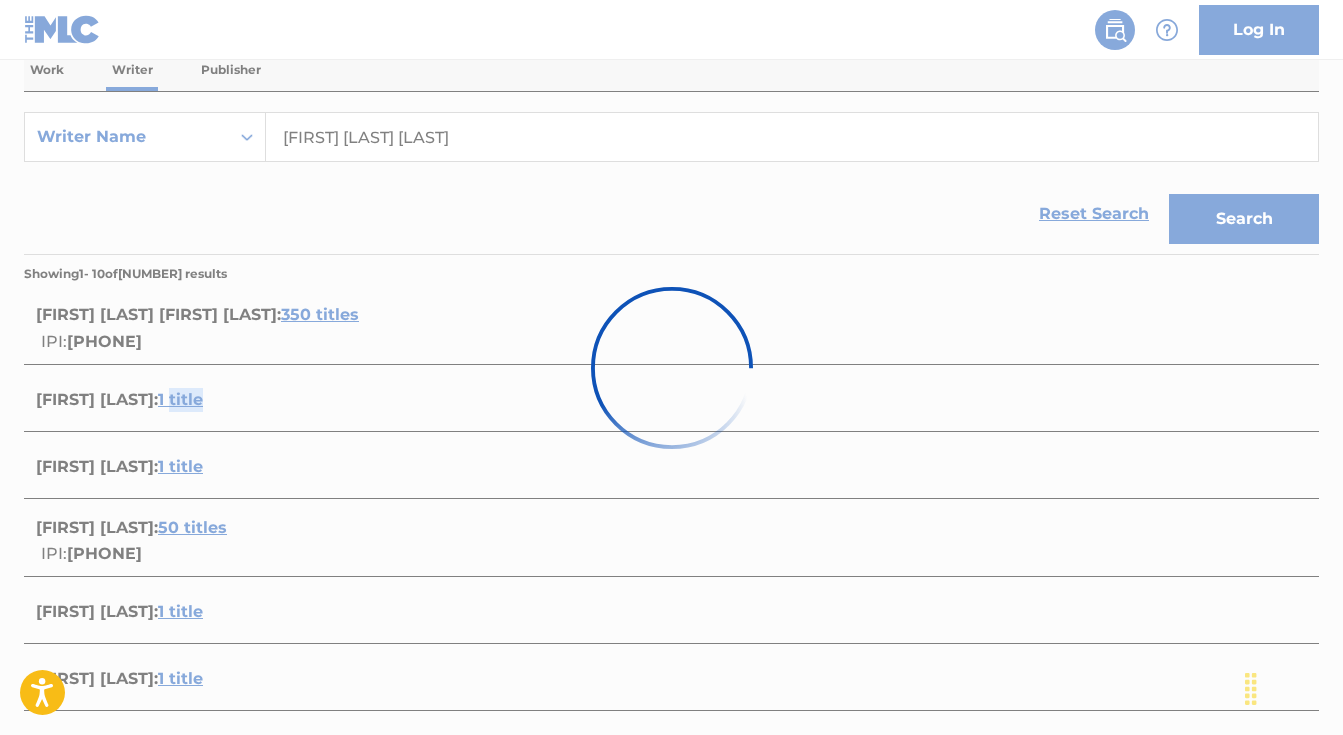 scroll, scrollTop: 291, scrollLeft: 0, axis: vertical 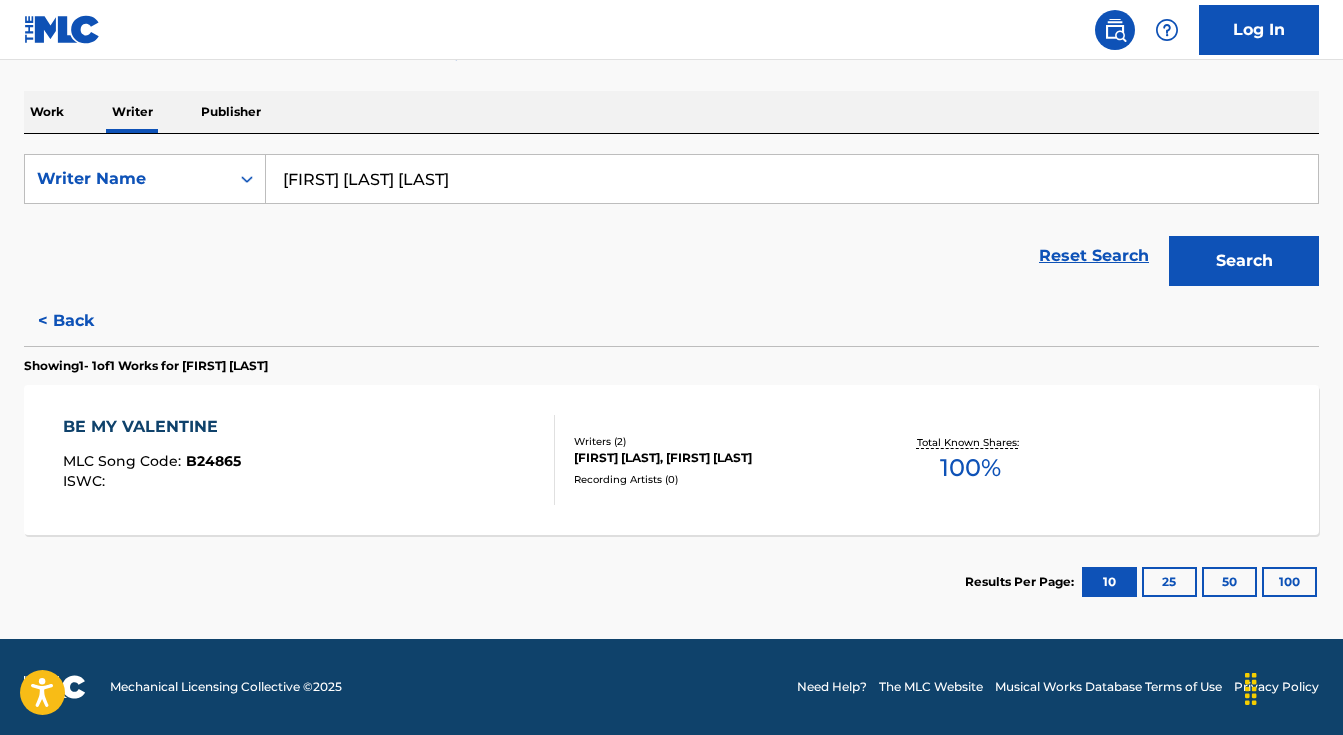 click on "[FIRST] [LAST], [FIRST] [LAST]" at bounding box center (718, 458) 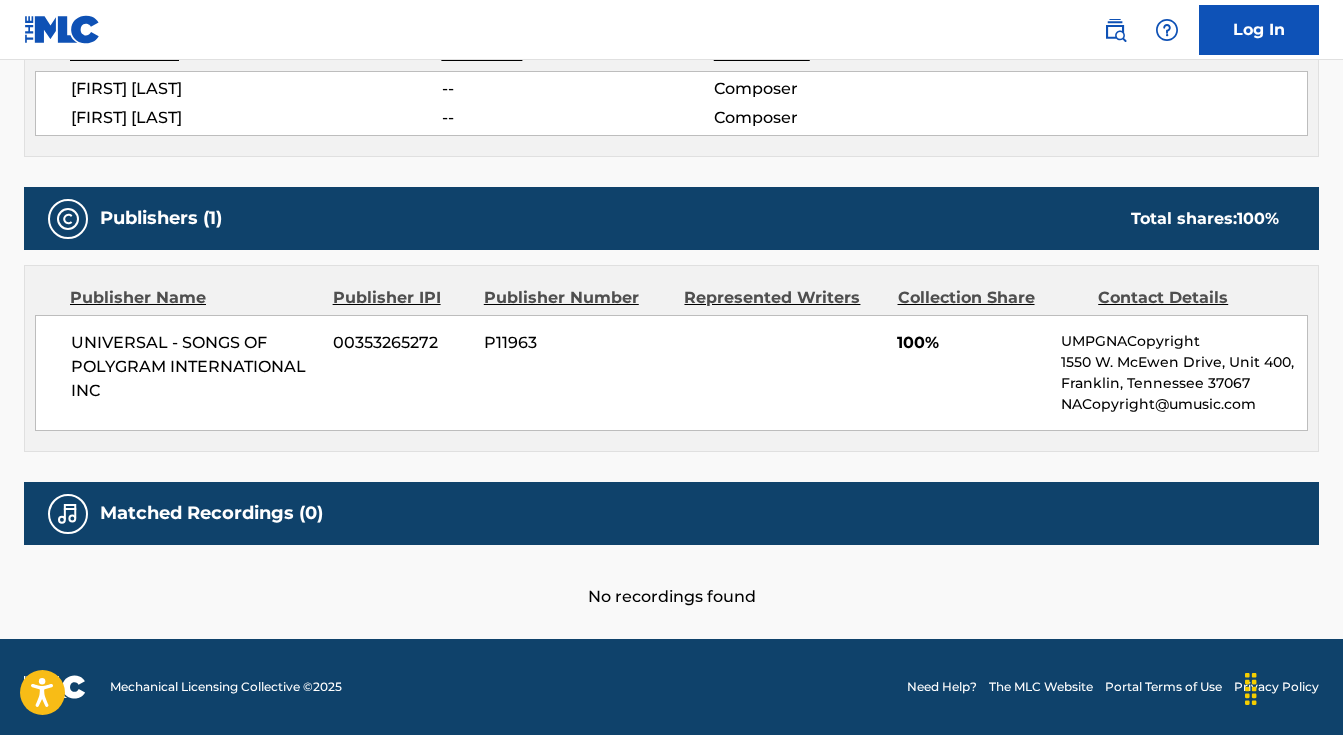 scroll, scrollTop: 0, scrollLeft: 0, axis: both 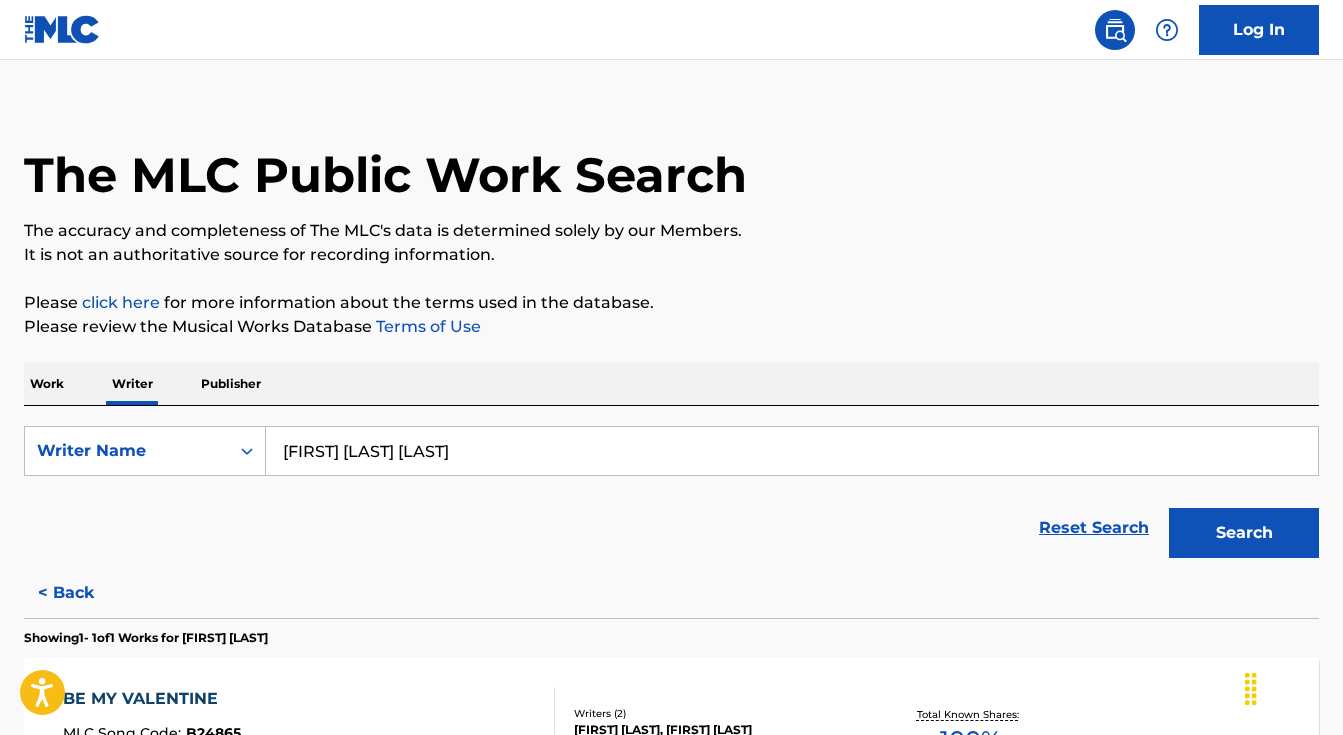 click on "[FIRST] [LAST] [LAST]" at bounding box center (792, 451) 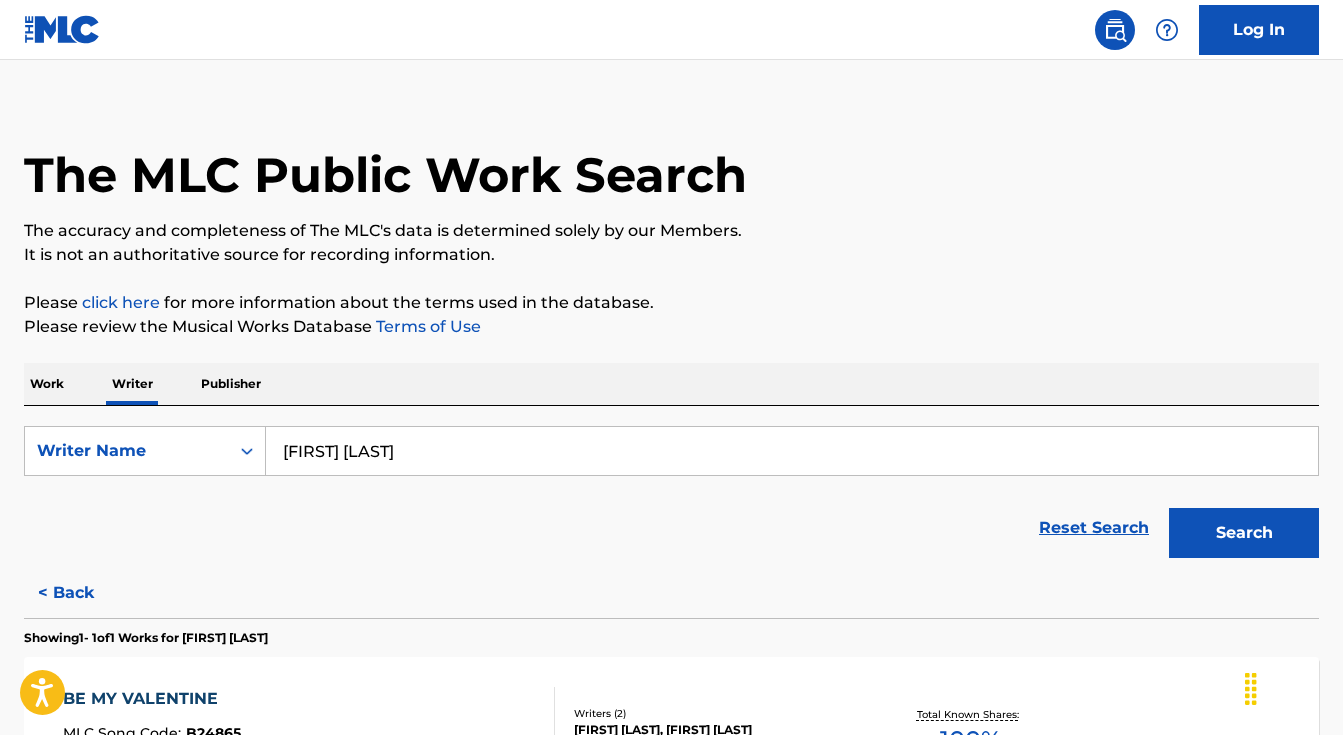 click on "Search" at bounding box center (1244, 533) 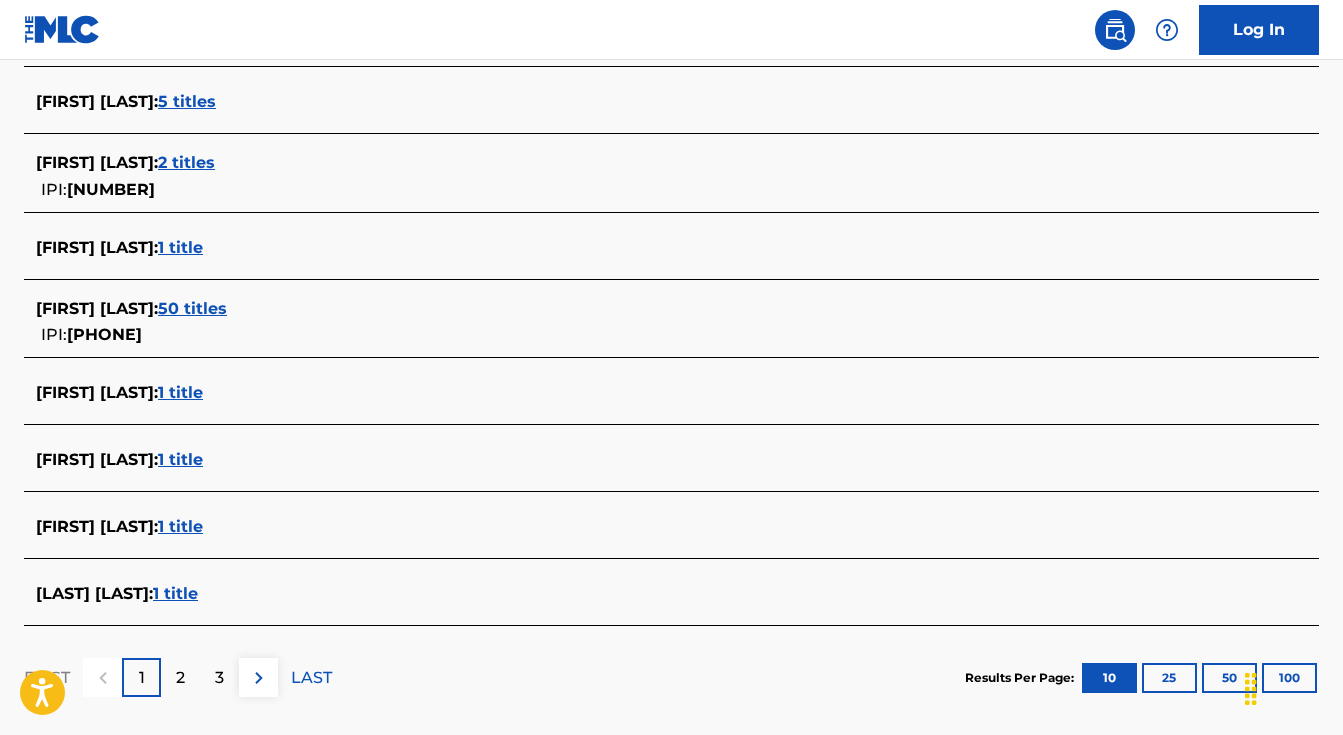 scroll, scrollTop: 0, scrollLeft: 0, axis: both 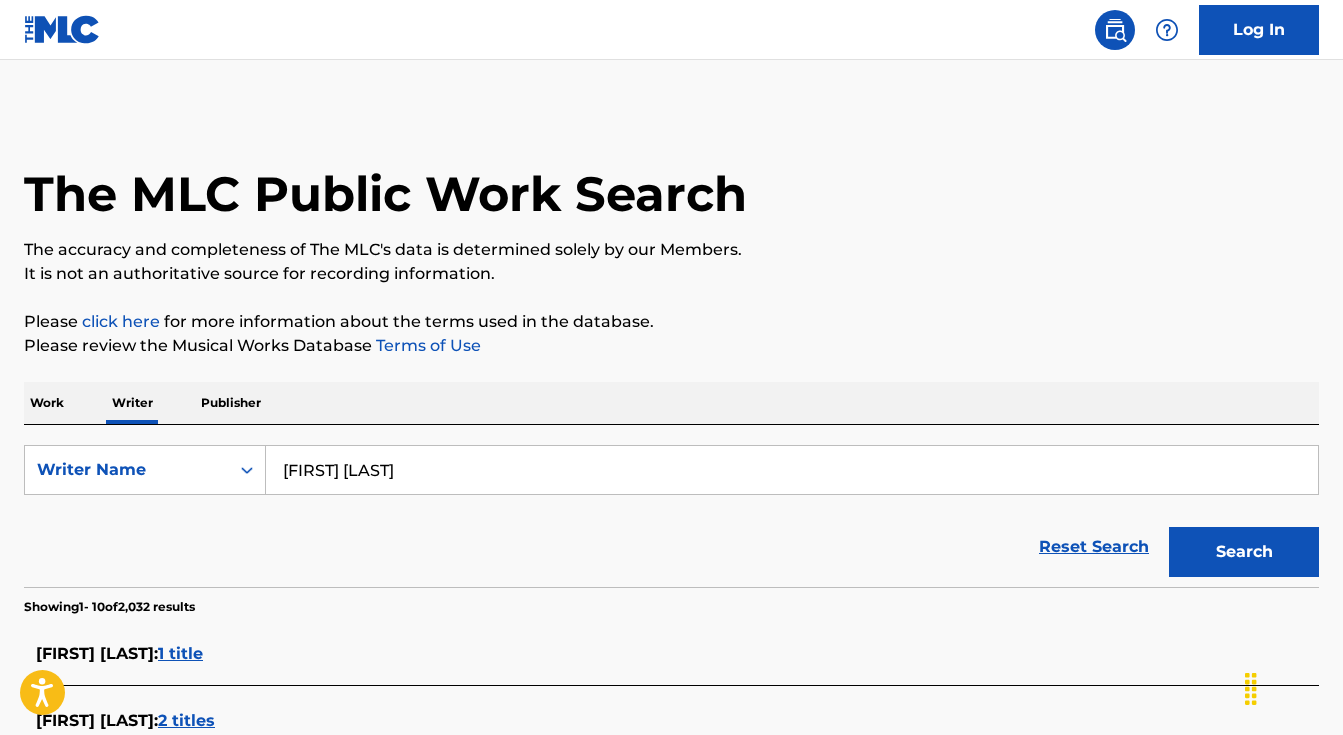 click on "[FIRST] [LAST]" at bounding box center [792, 470] 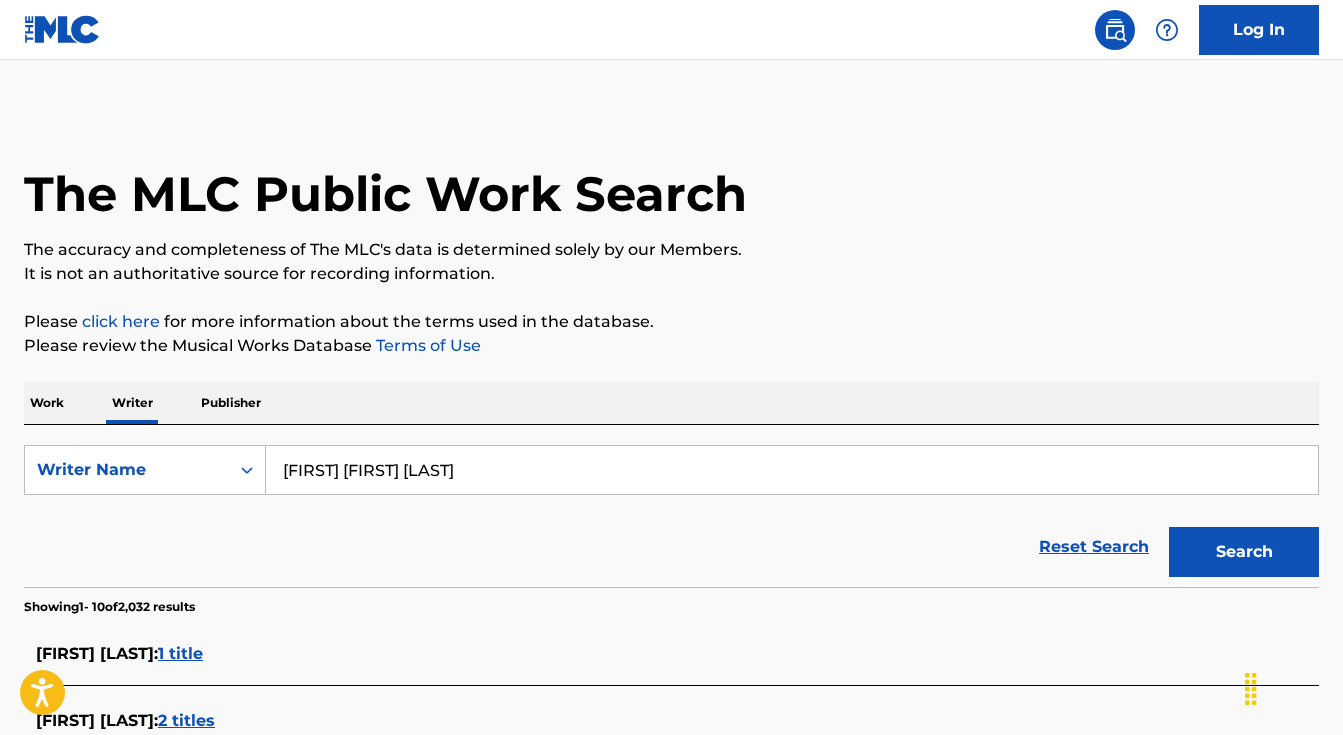 click on "[FIRST] [FIRST] [LAST]" at bounding box center [792, 470] 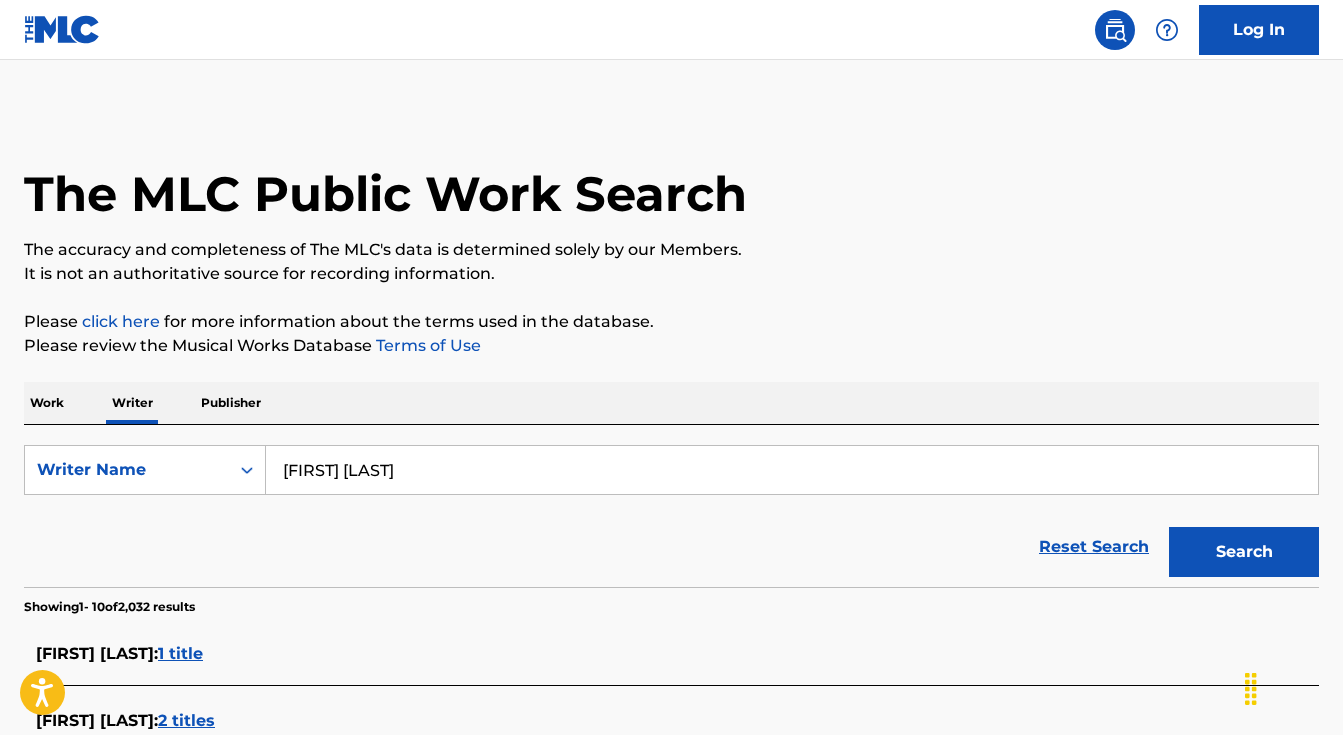 type on "[FIRST] [FIRST] [LAST]" 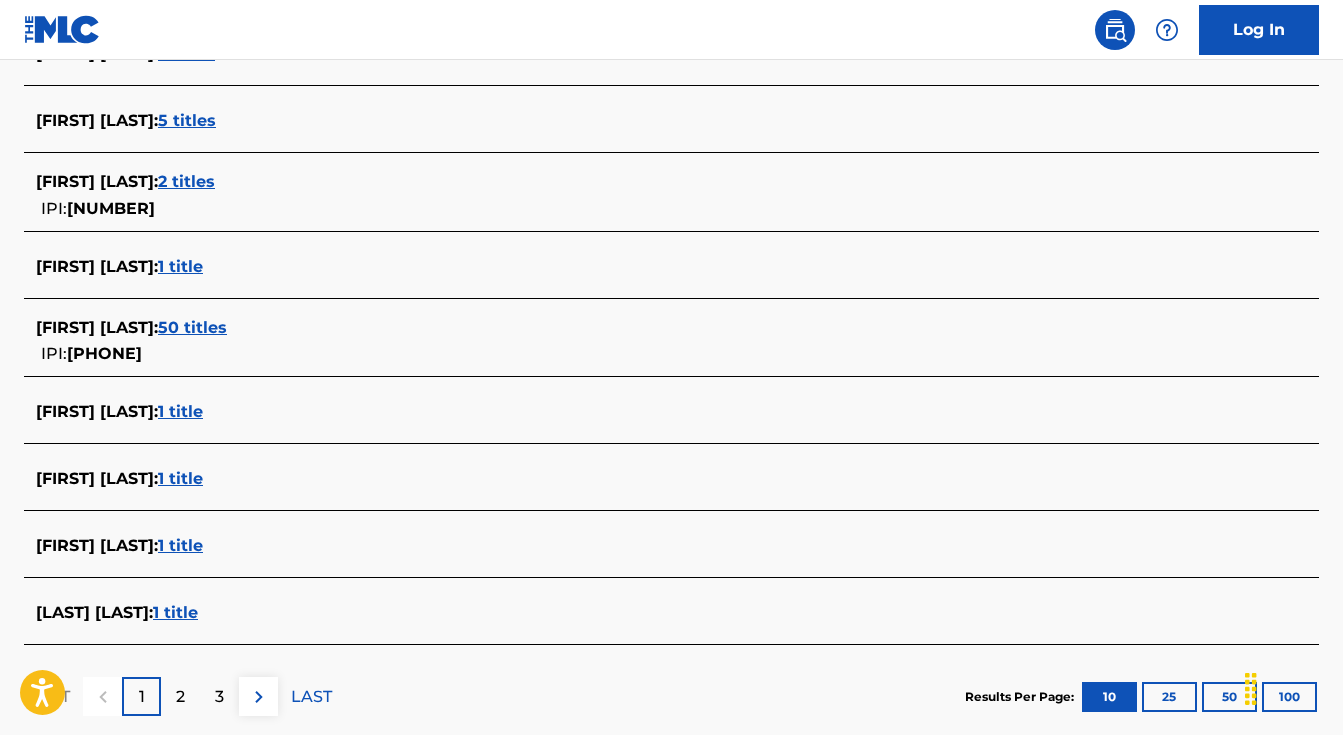 scroll, scrollTop: 0, scrollLeft: 0, axis: both 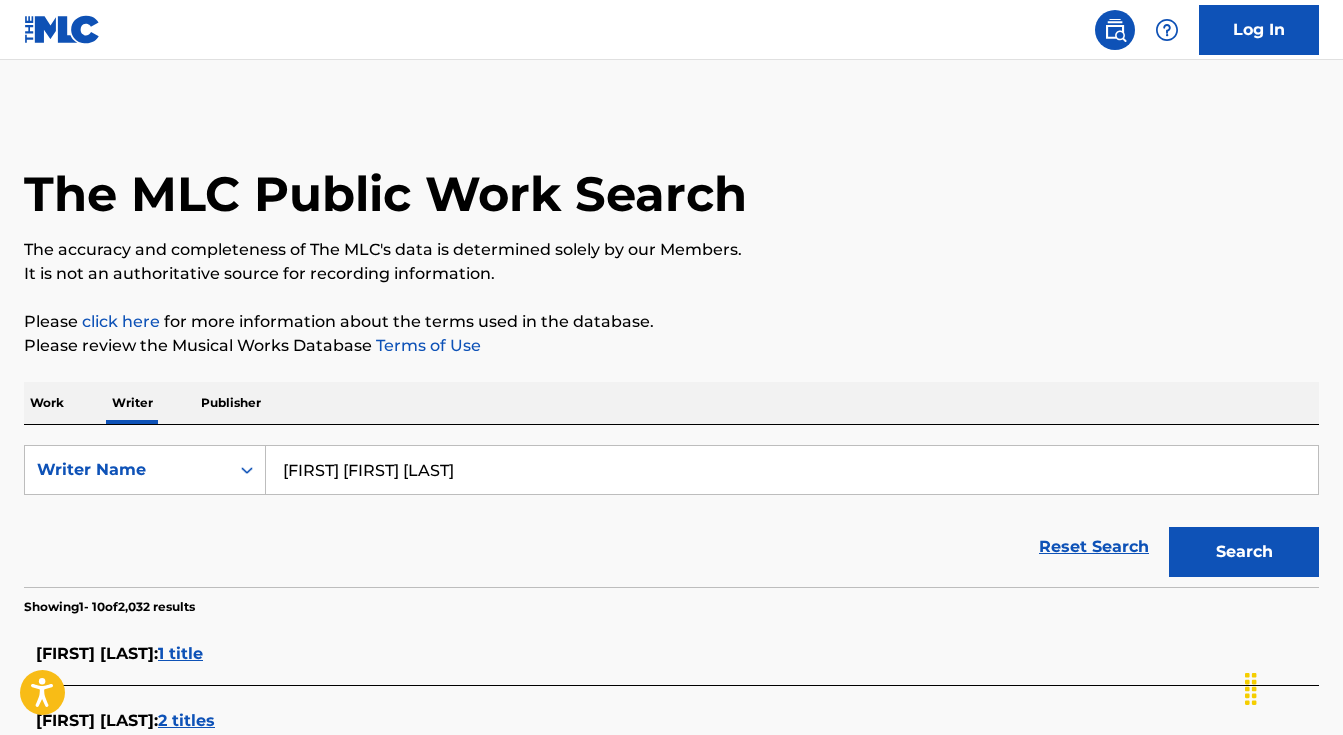 click on "[FIRST] [FIRST] [LAST]" at bounding box center [792, 470] 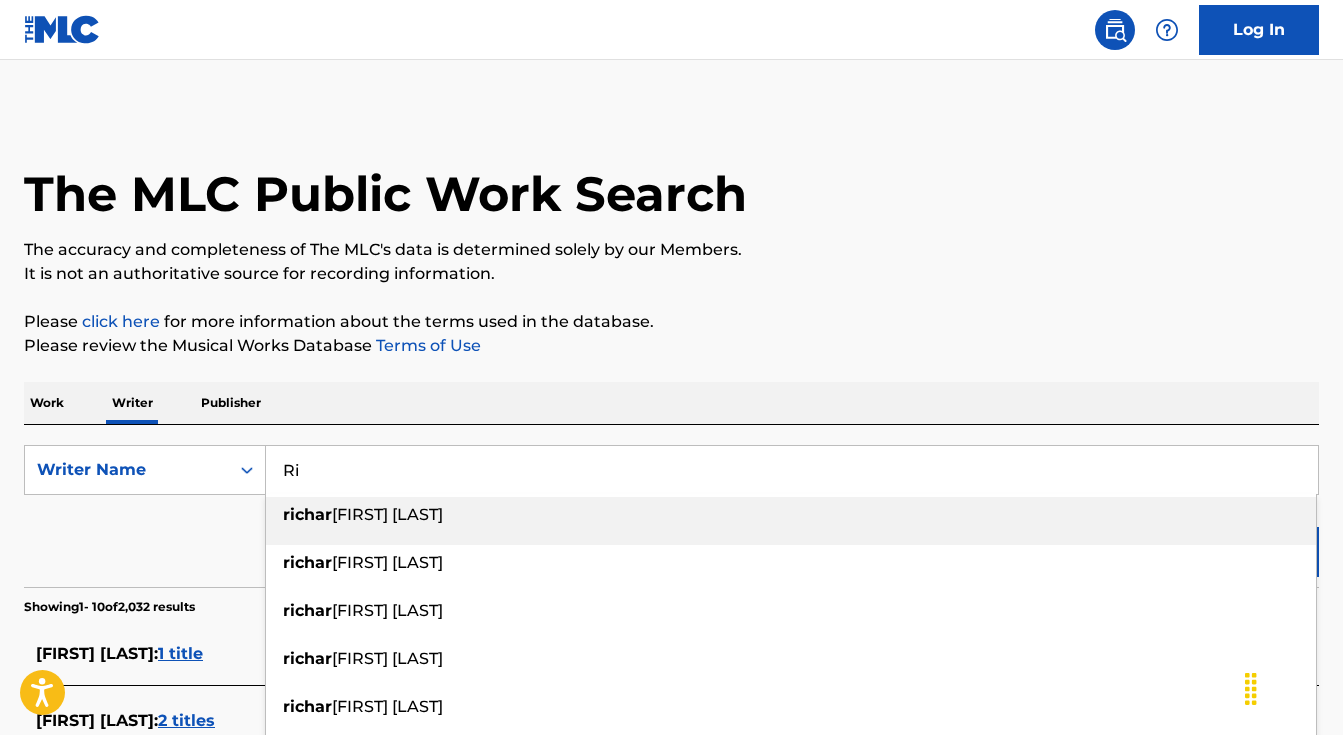 type on "R" 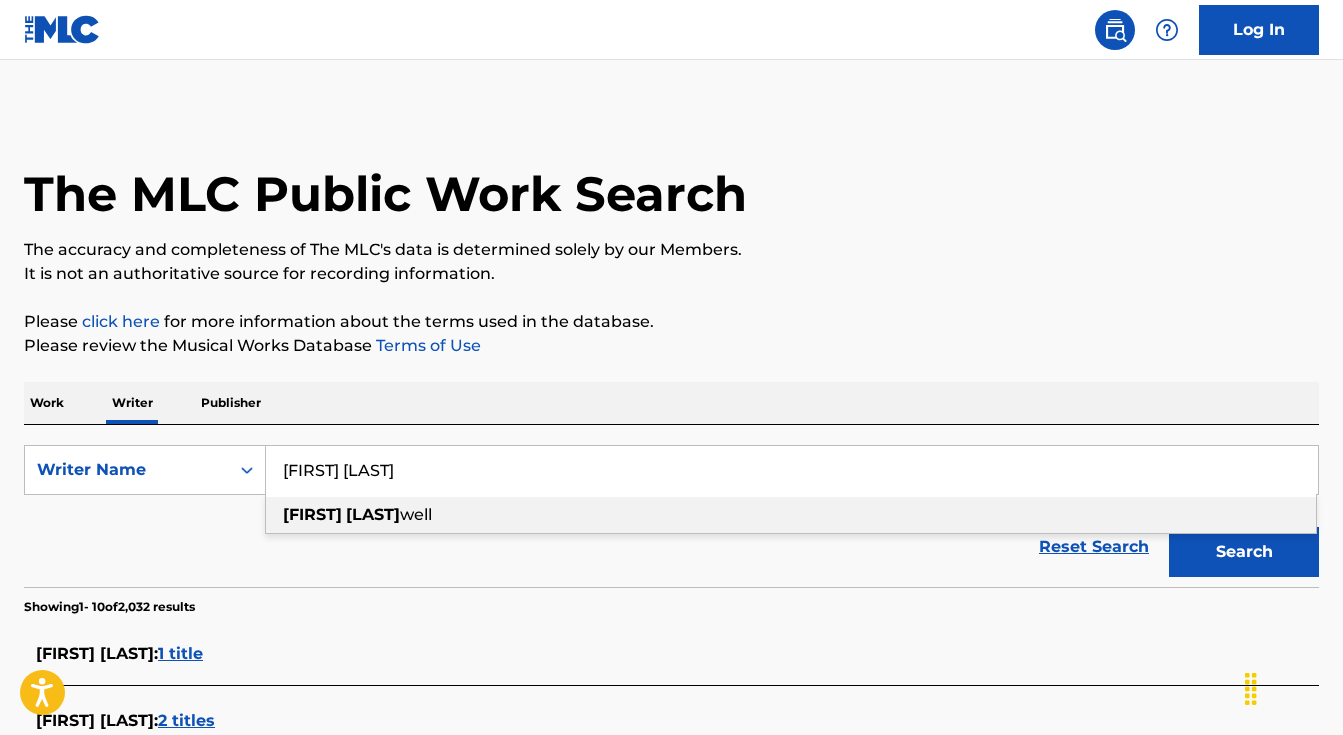 click on "[LAST]" at bounding box center [373, 514] 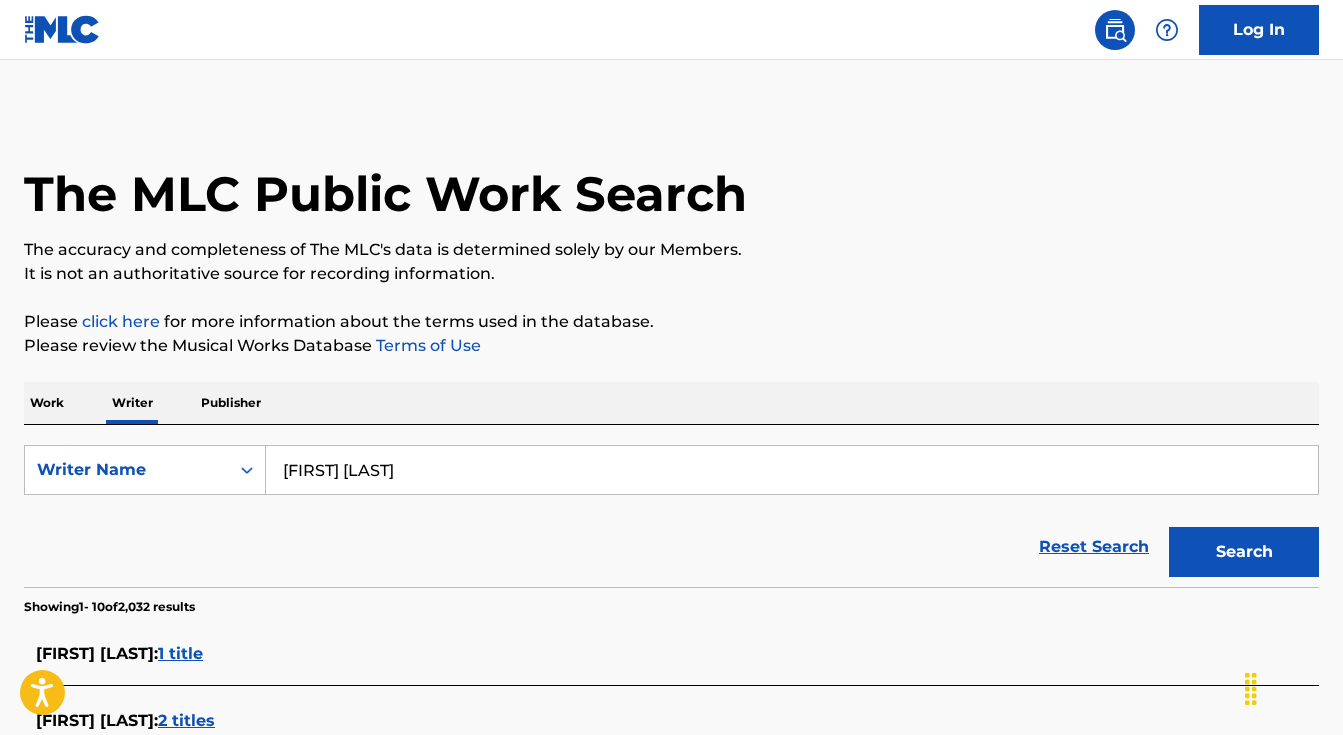 click on "Search" at bounding box center (1244, 552) 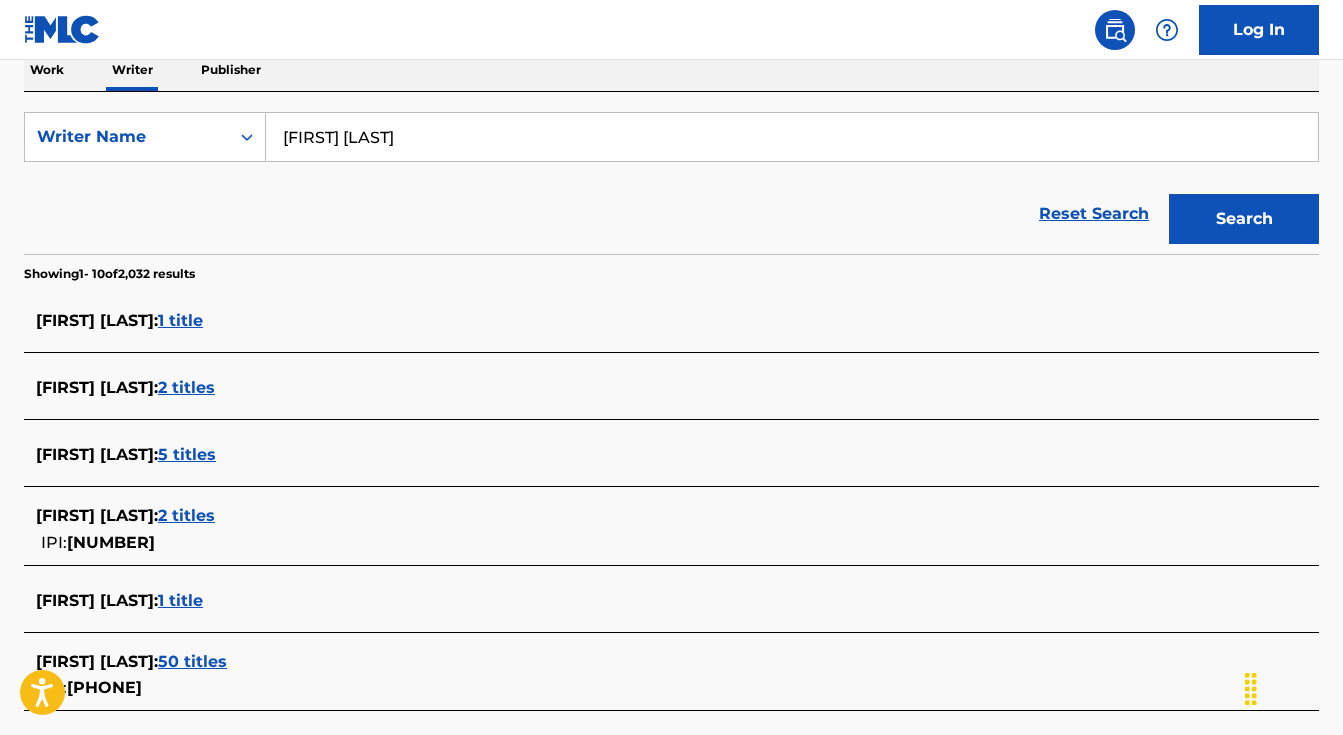 scroll, scrollTop: 667, scrollLeft: 0, axis: vertical 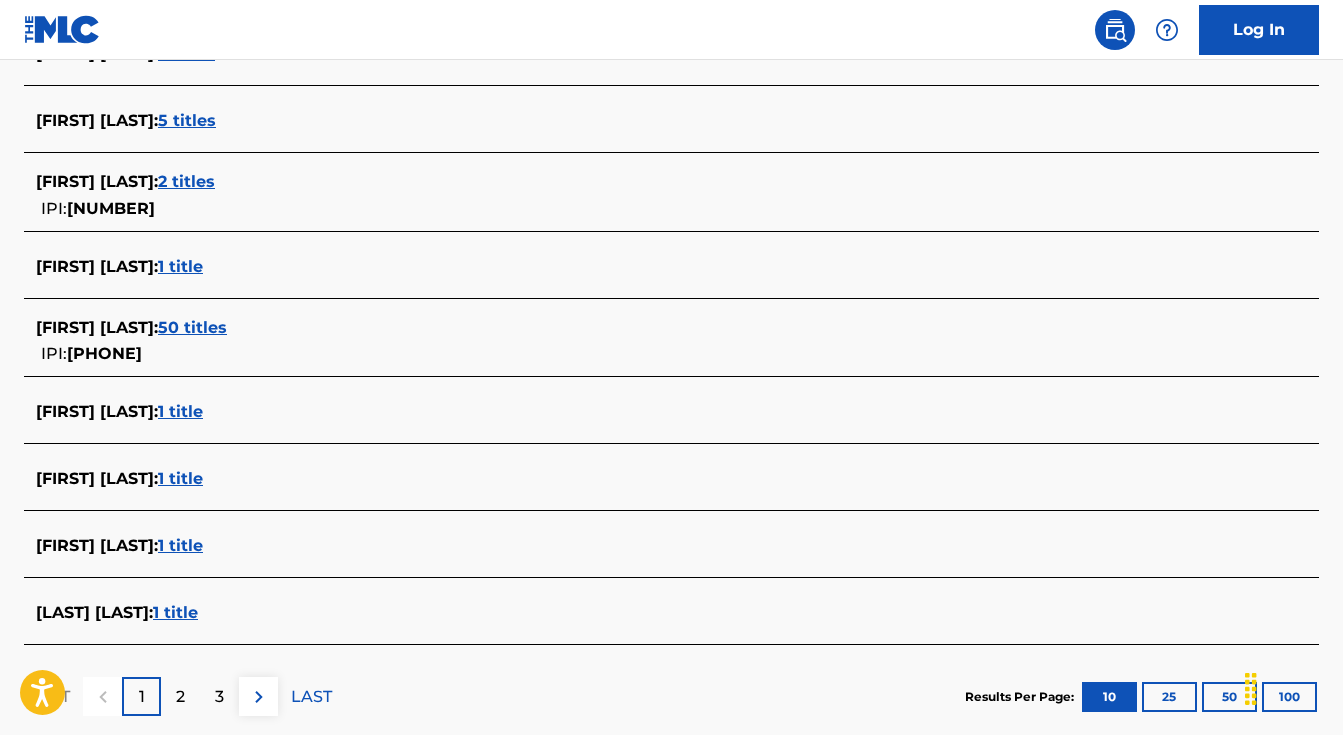 click on "LAST" at bounding box center [311, 697] 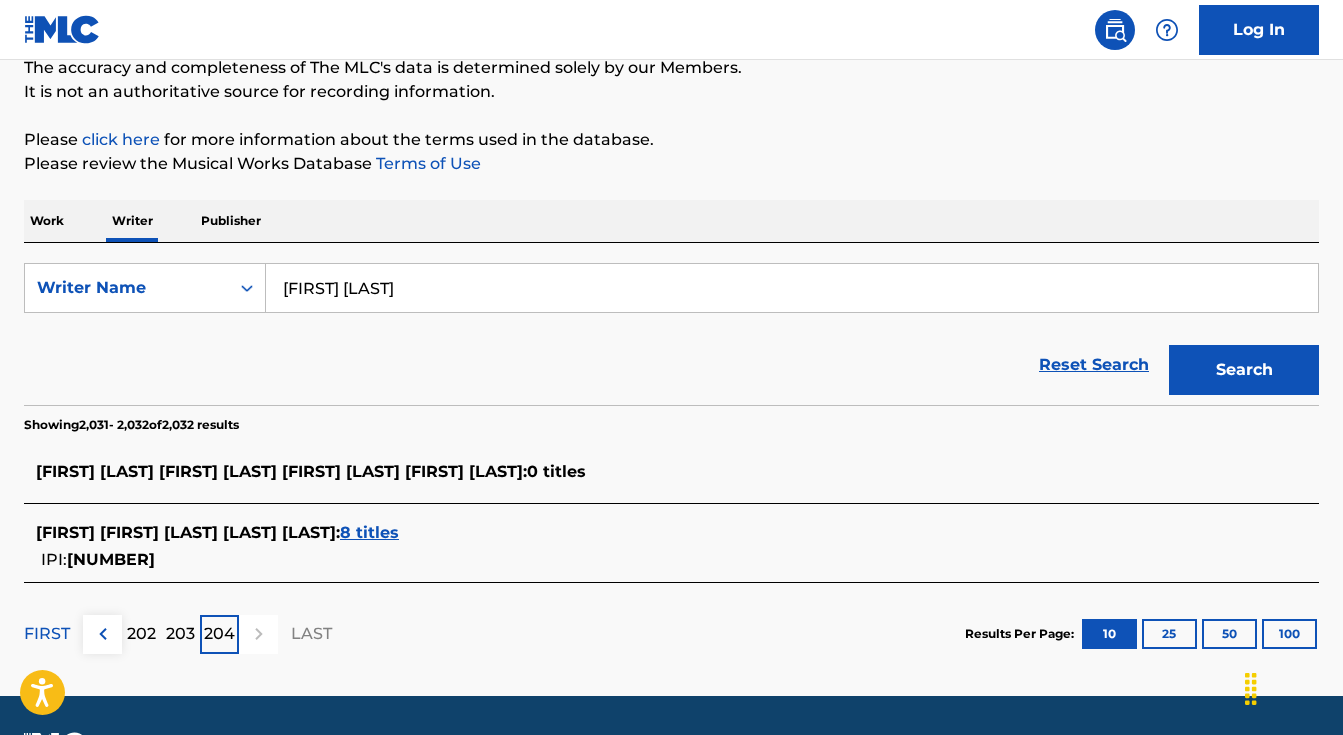 scroll, scrollTop: 239, scrollLeft: 0, axis: vertical 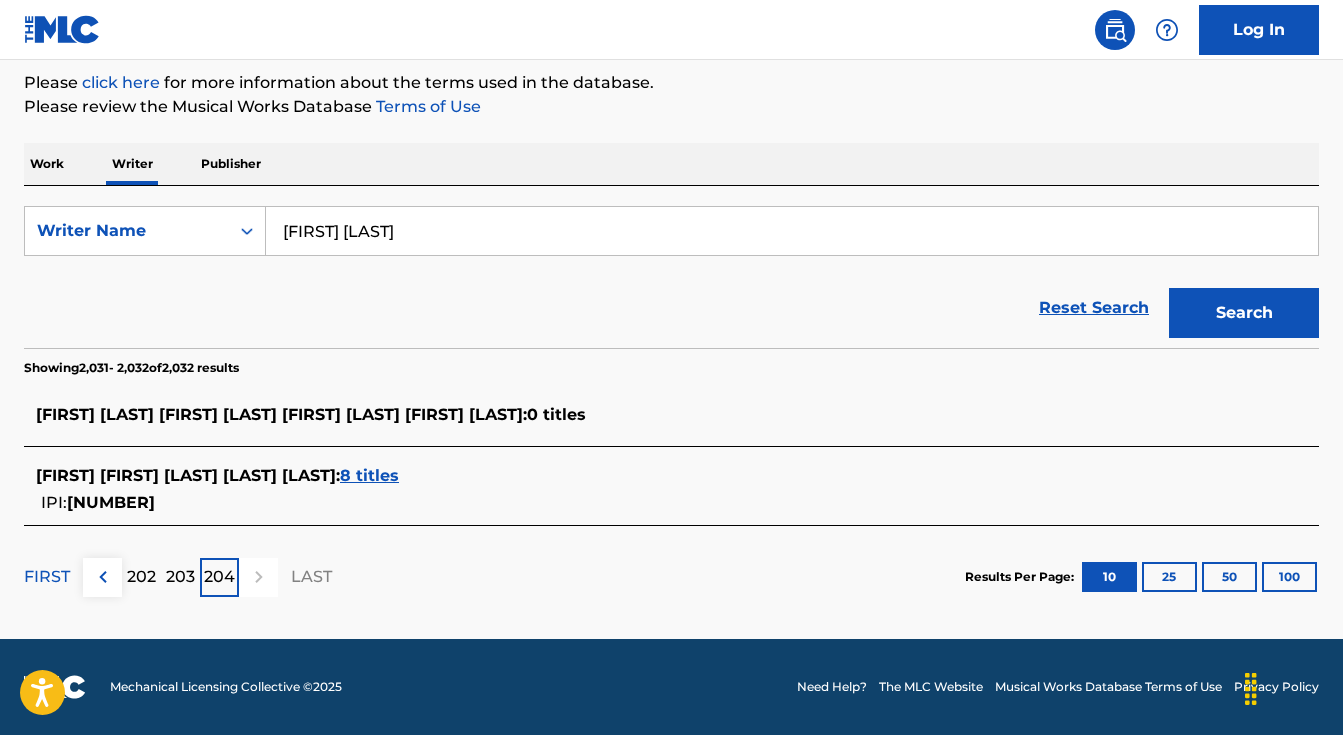 click on "FIRST" at bounding box center (47, 577) 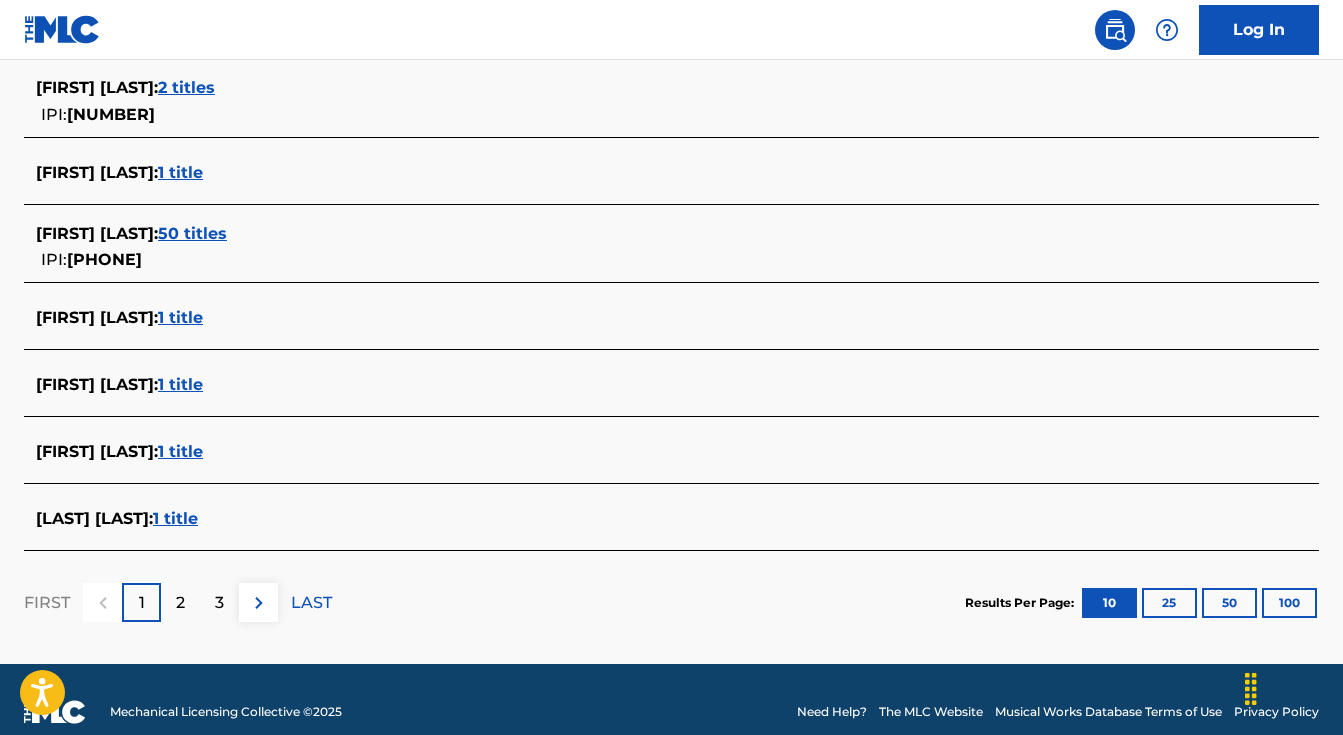 scroll, scrollTop: 786, scrollLeft: 0, axis: vertical 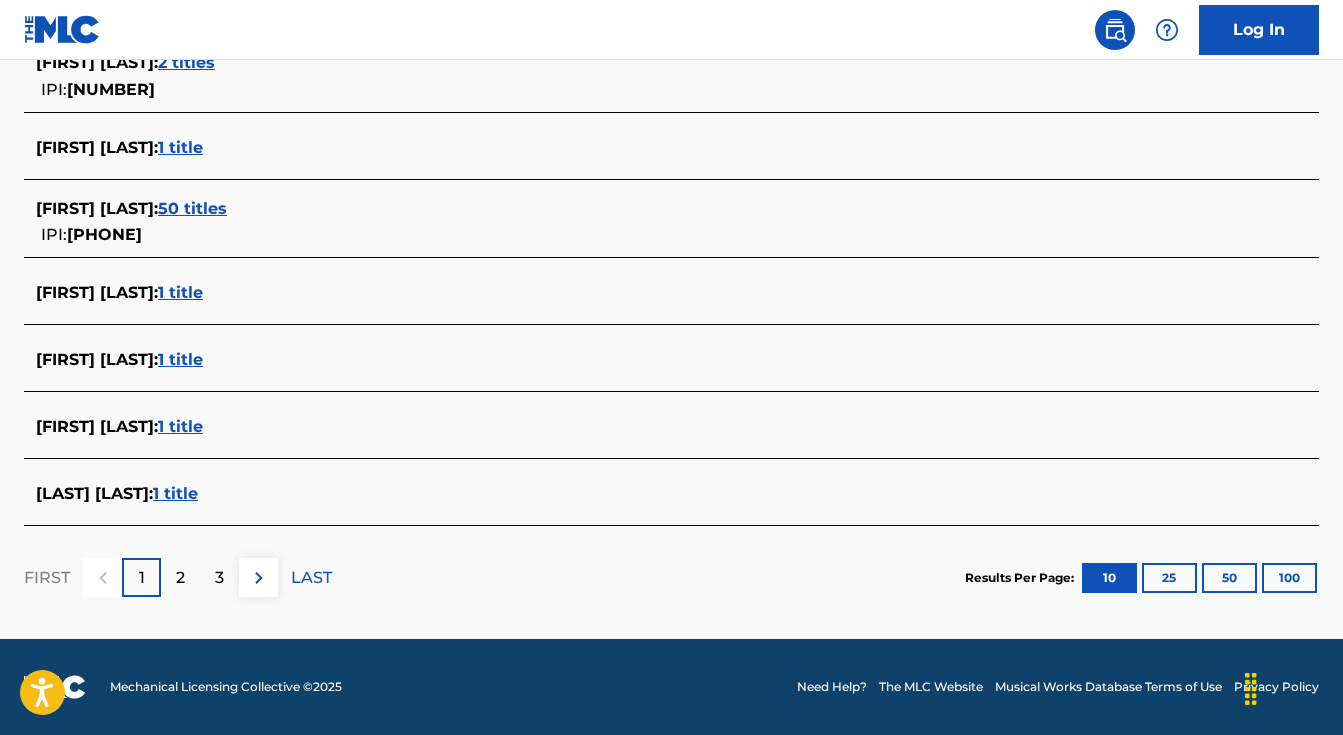 click on "2" at bounding box center (180, 577) 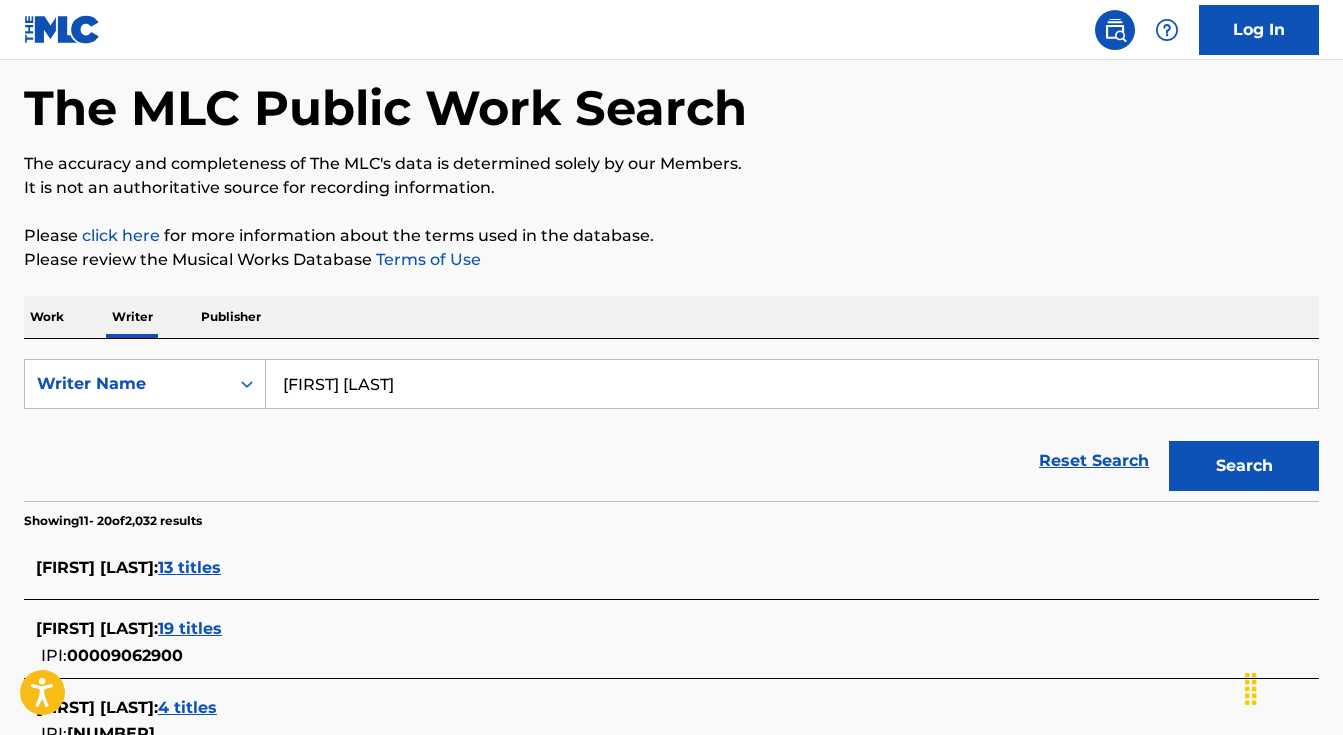 scroll, scrollTop: 786, scrollLeft: 0, axis: vertical 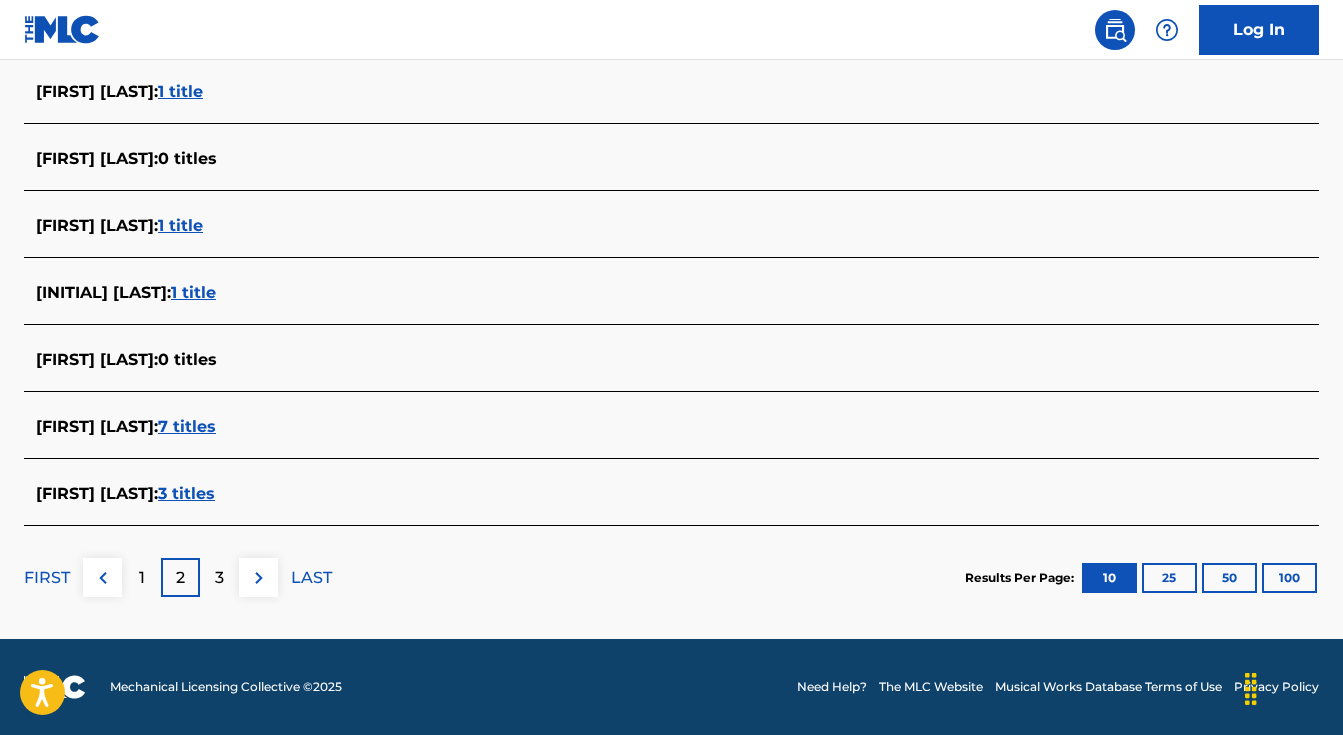 click on "1 title" at bounding box center (180, 225) 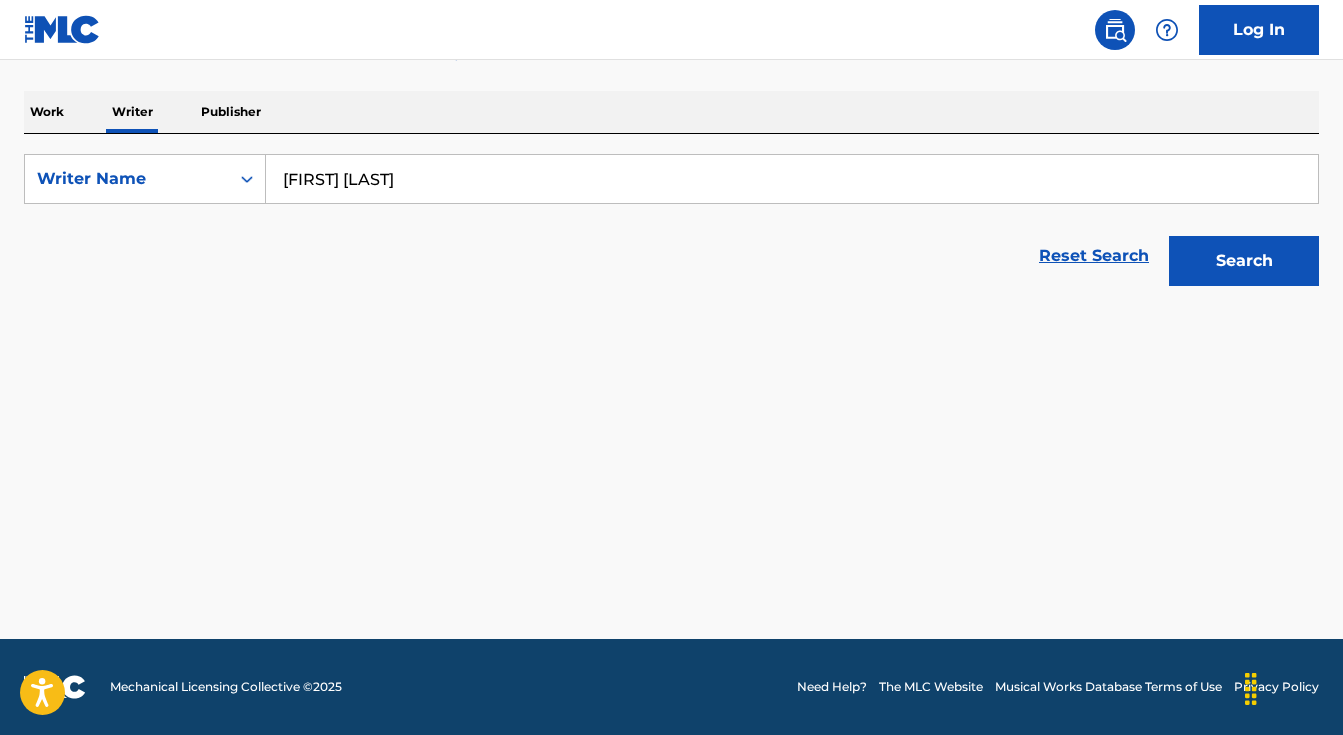 scroll, scrollTop: 291, scrollLeft: 0, axis: vertical 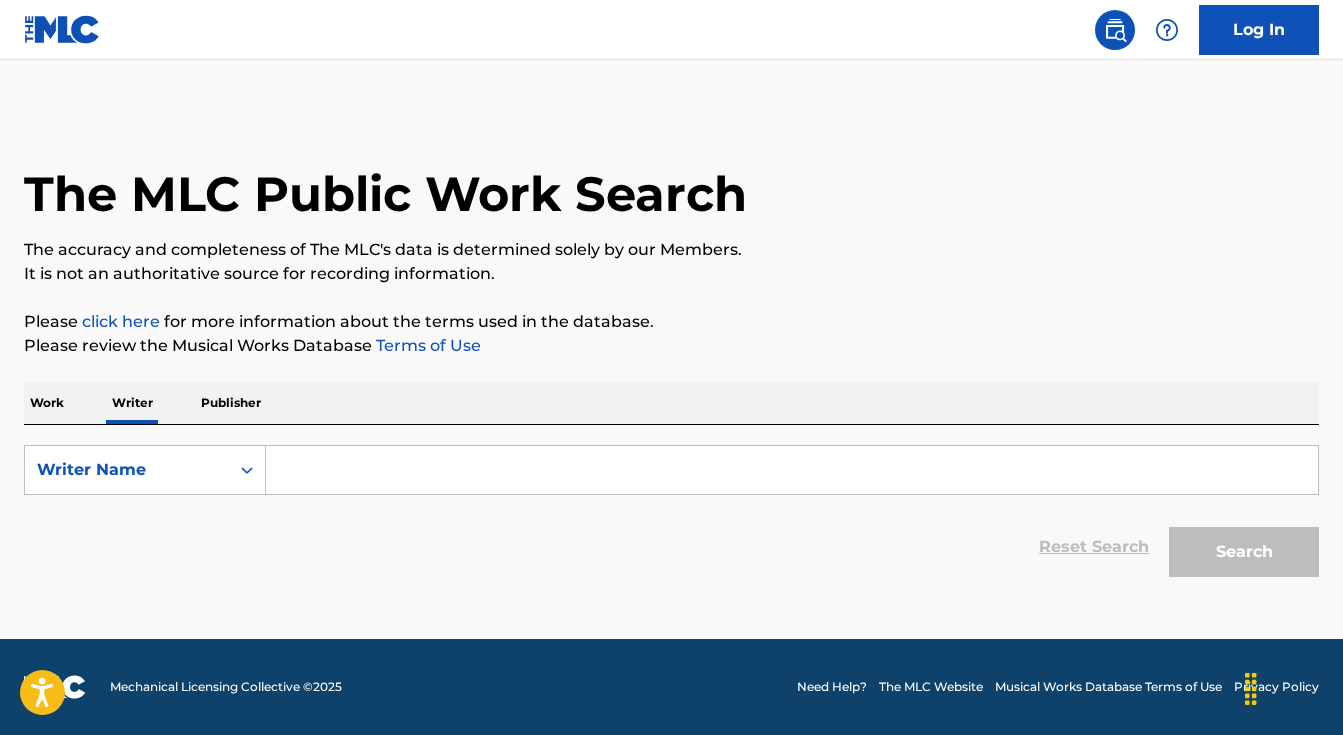 click at bounding box center [62, 29] 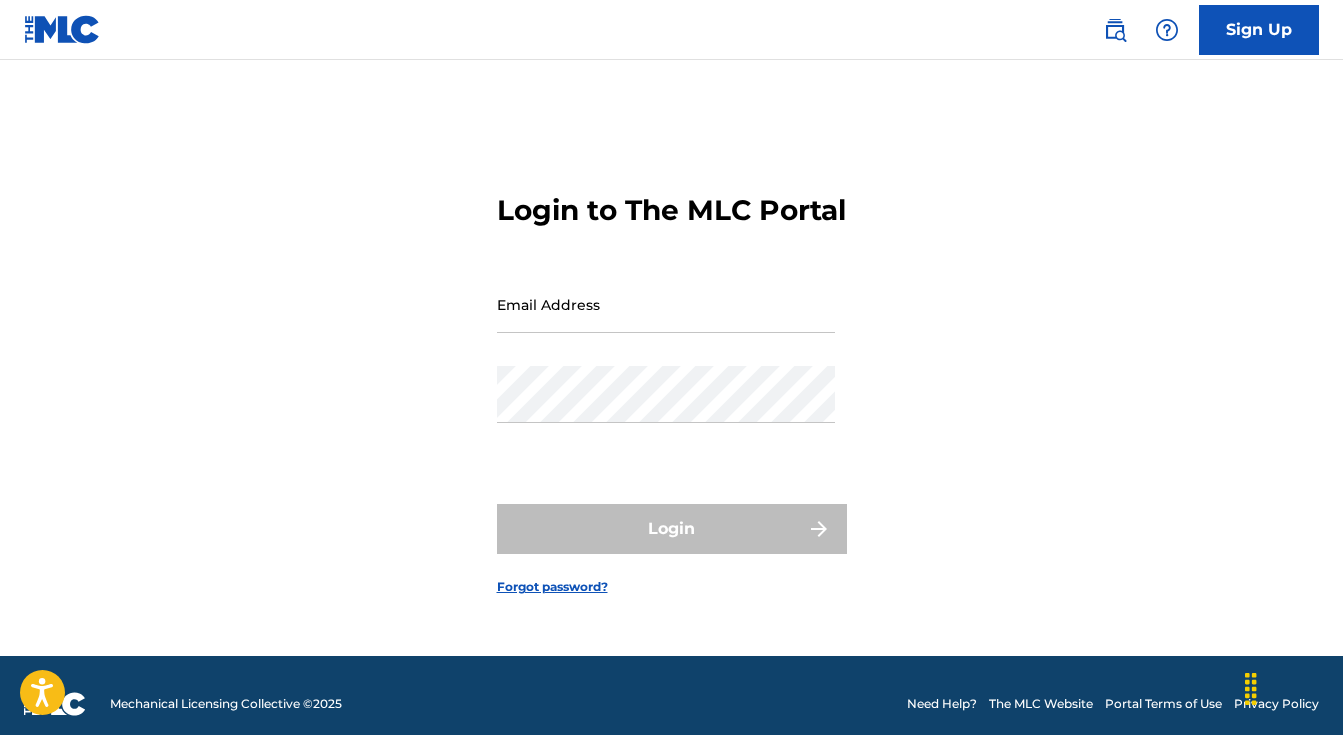 scroll, scrollTop: 0, scrollLeft: 0, axis: both 